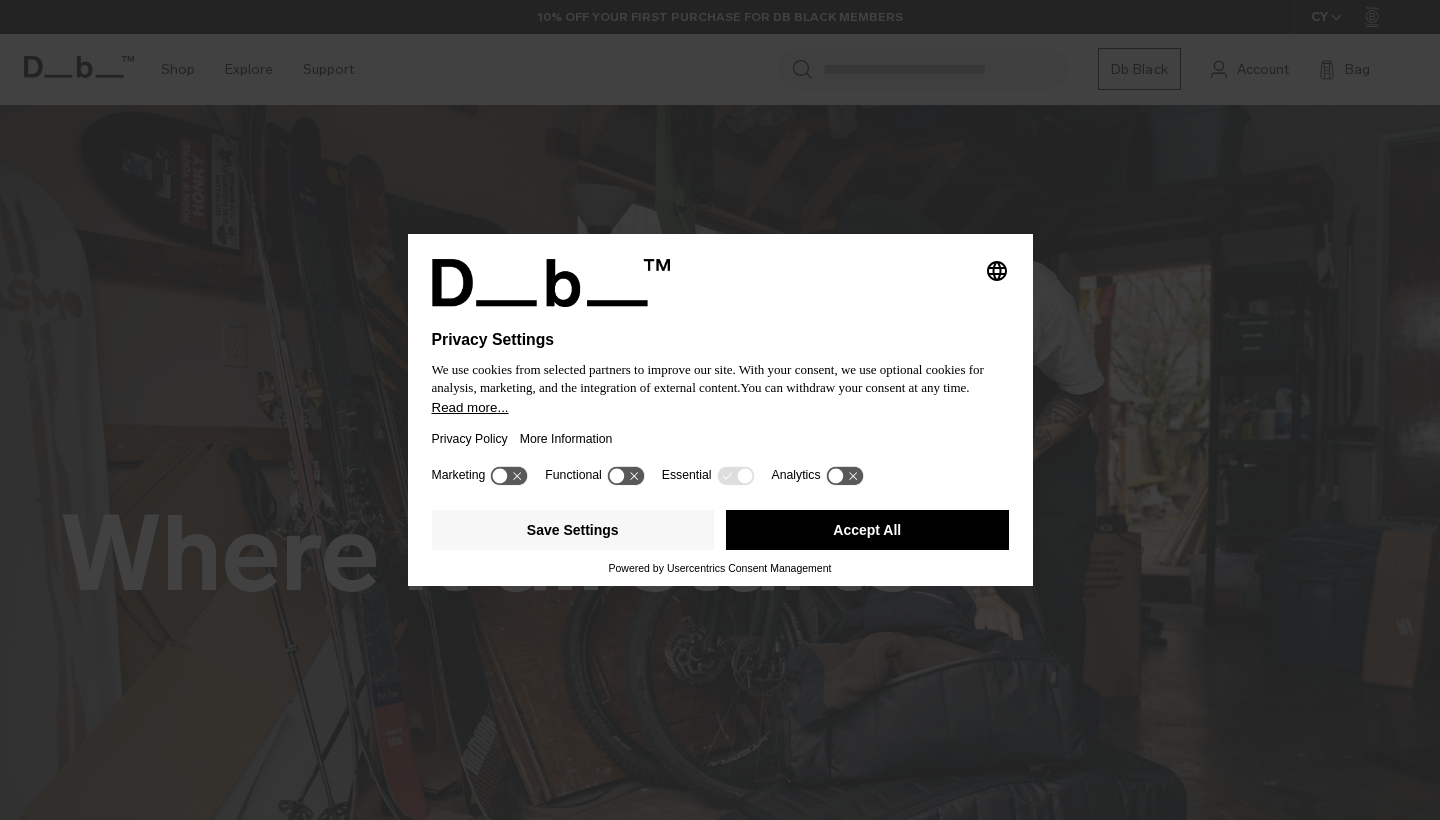 scroll, scrollTop: 0, scrollLeft: 0, axis: both 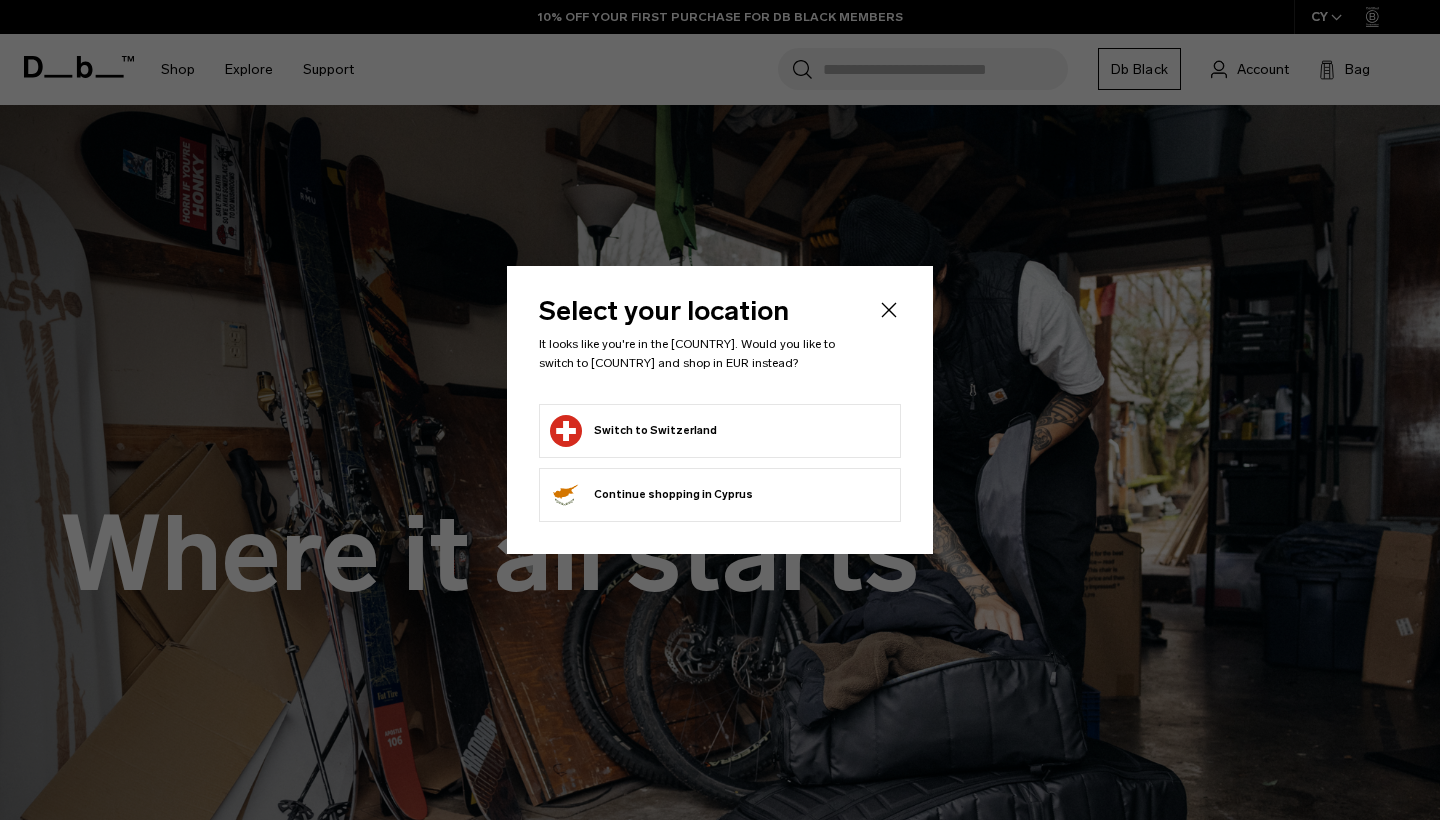 click on "Switch to Switzerland" at bounding box center [633, 431] 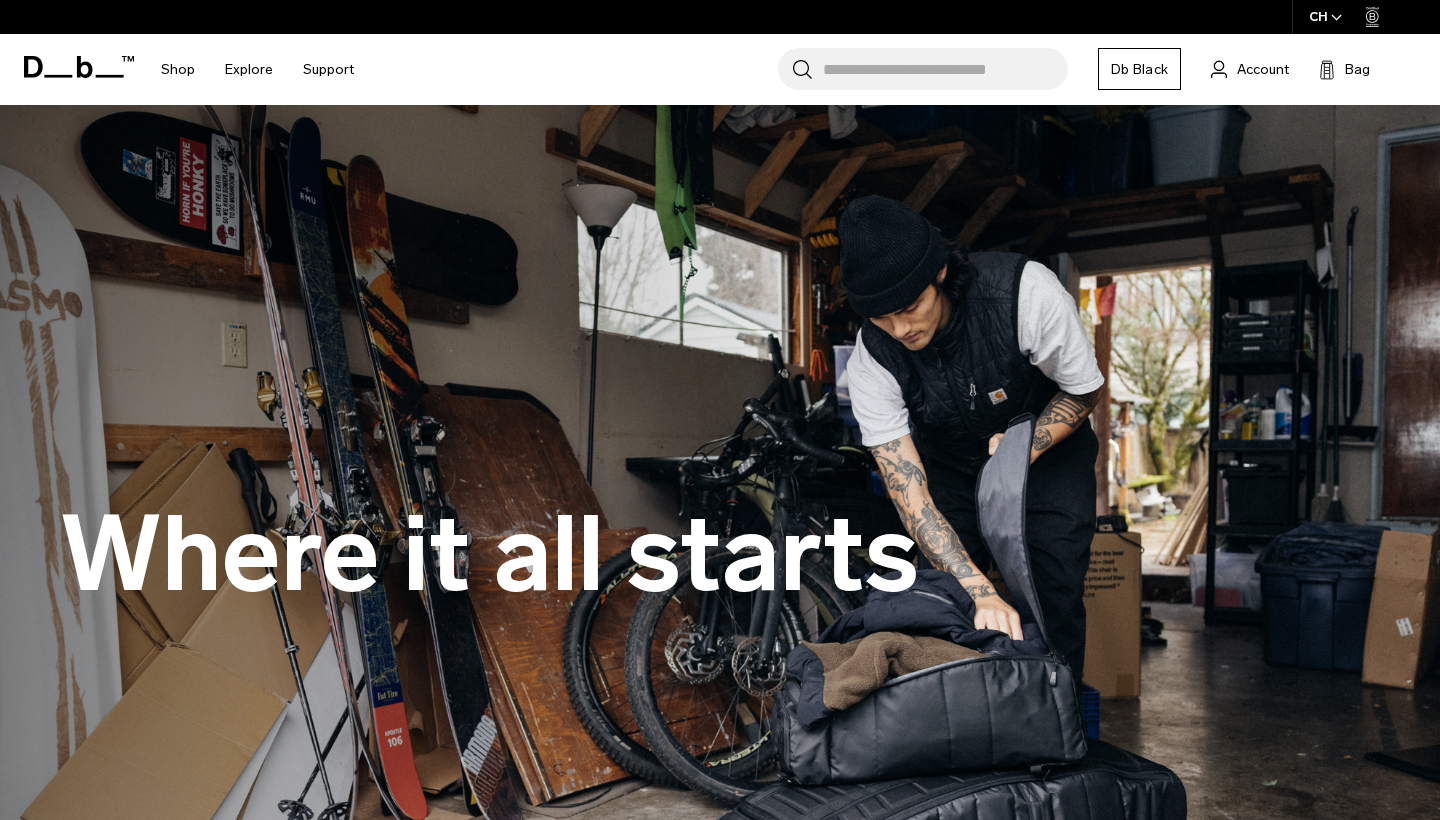 scroll, scrollTop: 0, scrollLeft: 0, axis: both 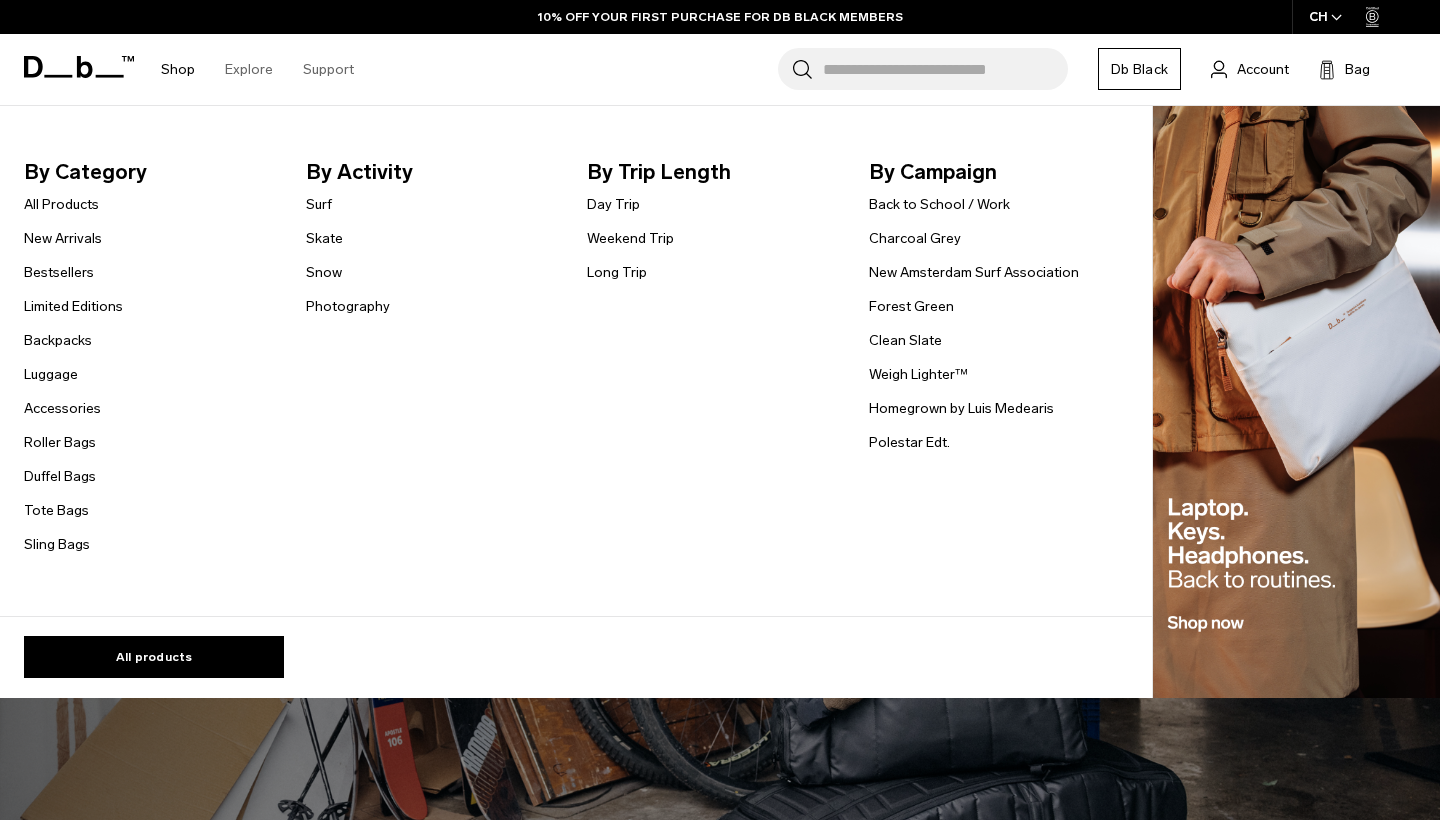 click on "Shop" at bounding box center (178, 69) 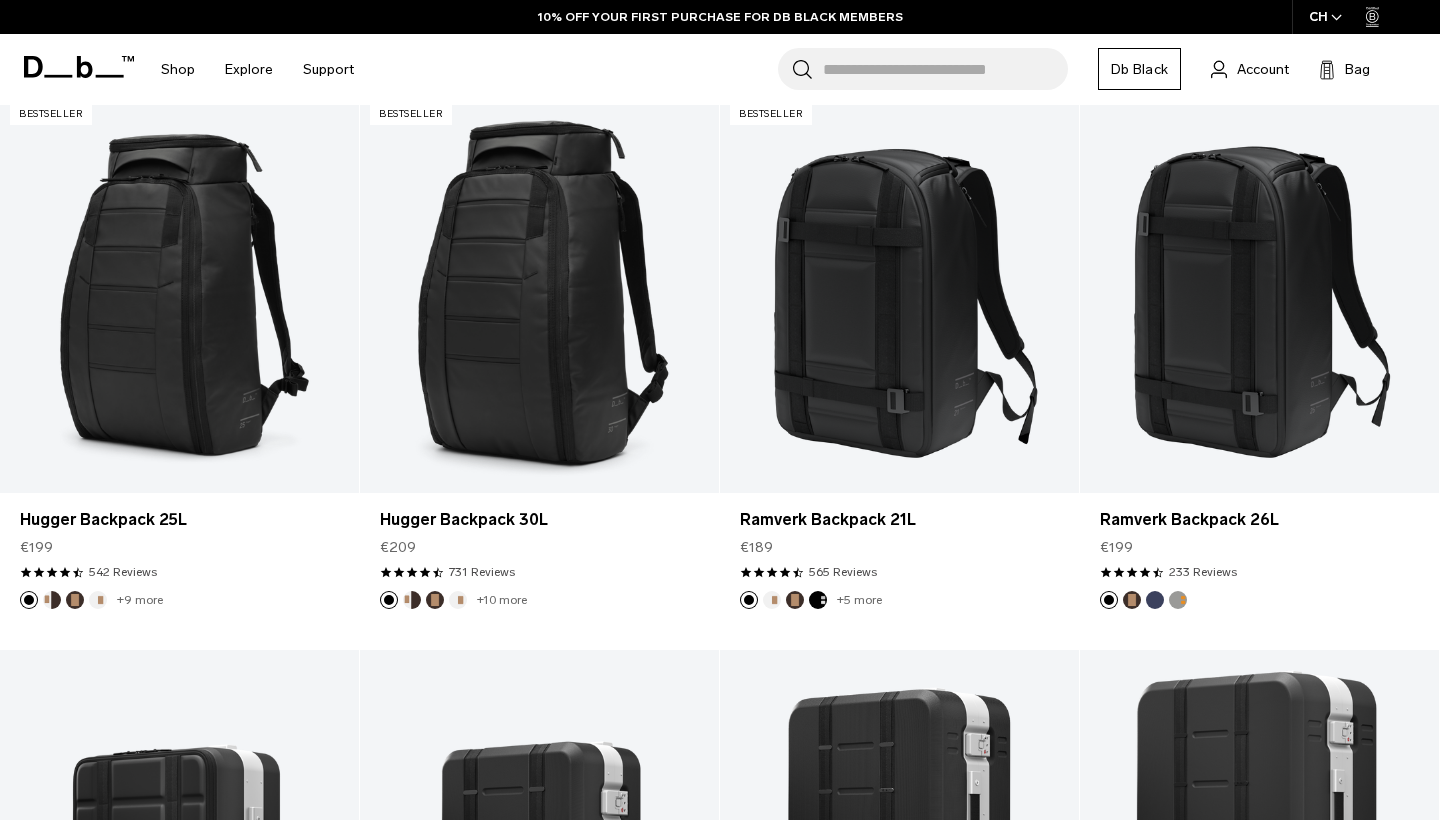 scroll, scrollTop: 0, scrollLeft: 0, axis: both 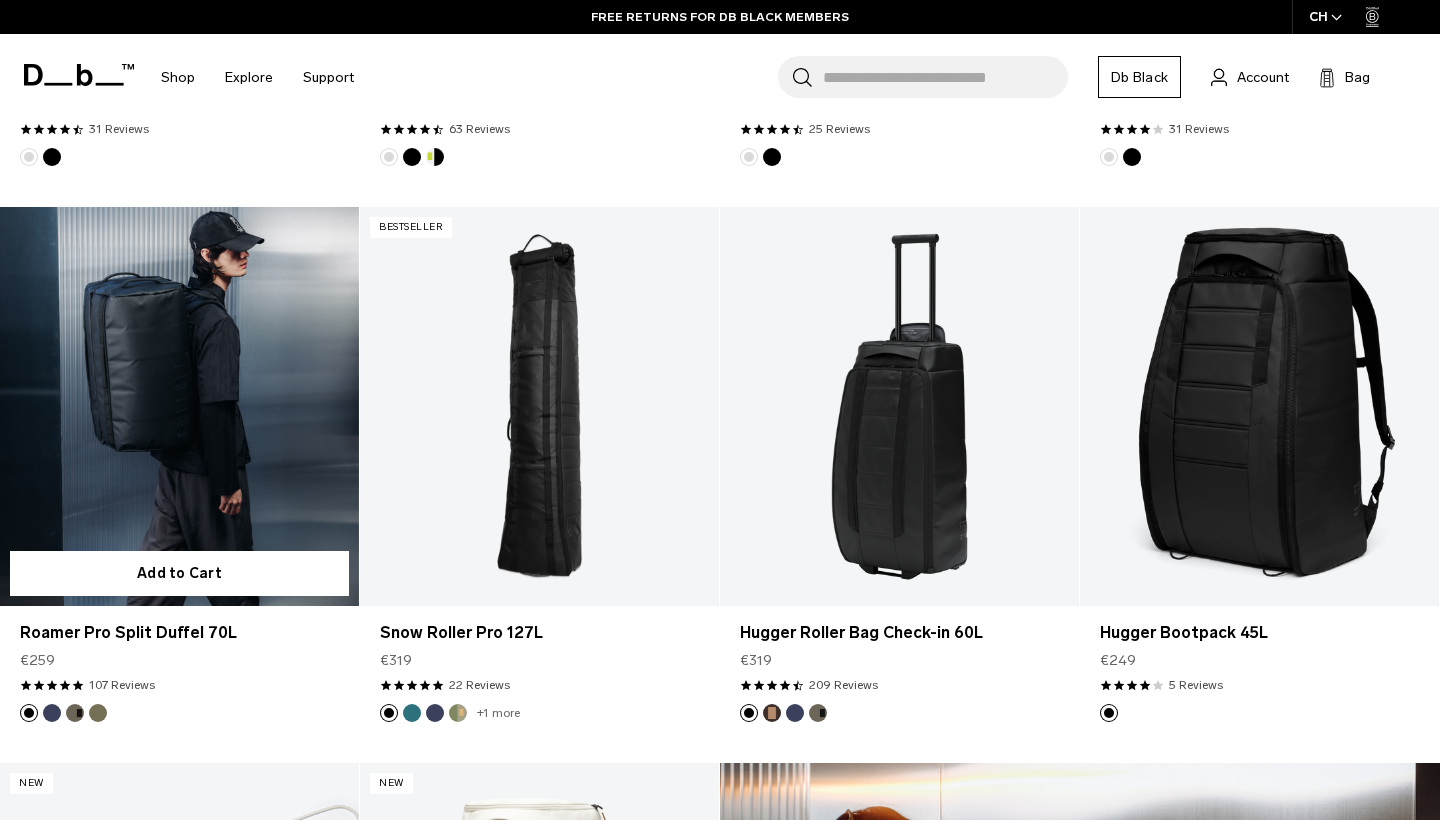 click at bounding box center [98, 713] 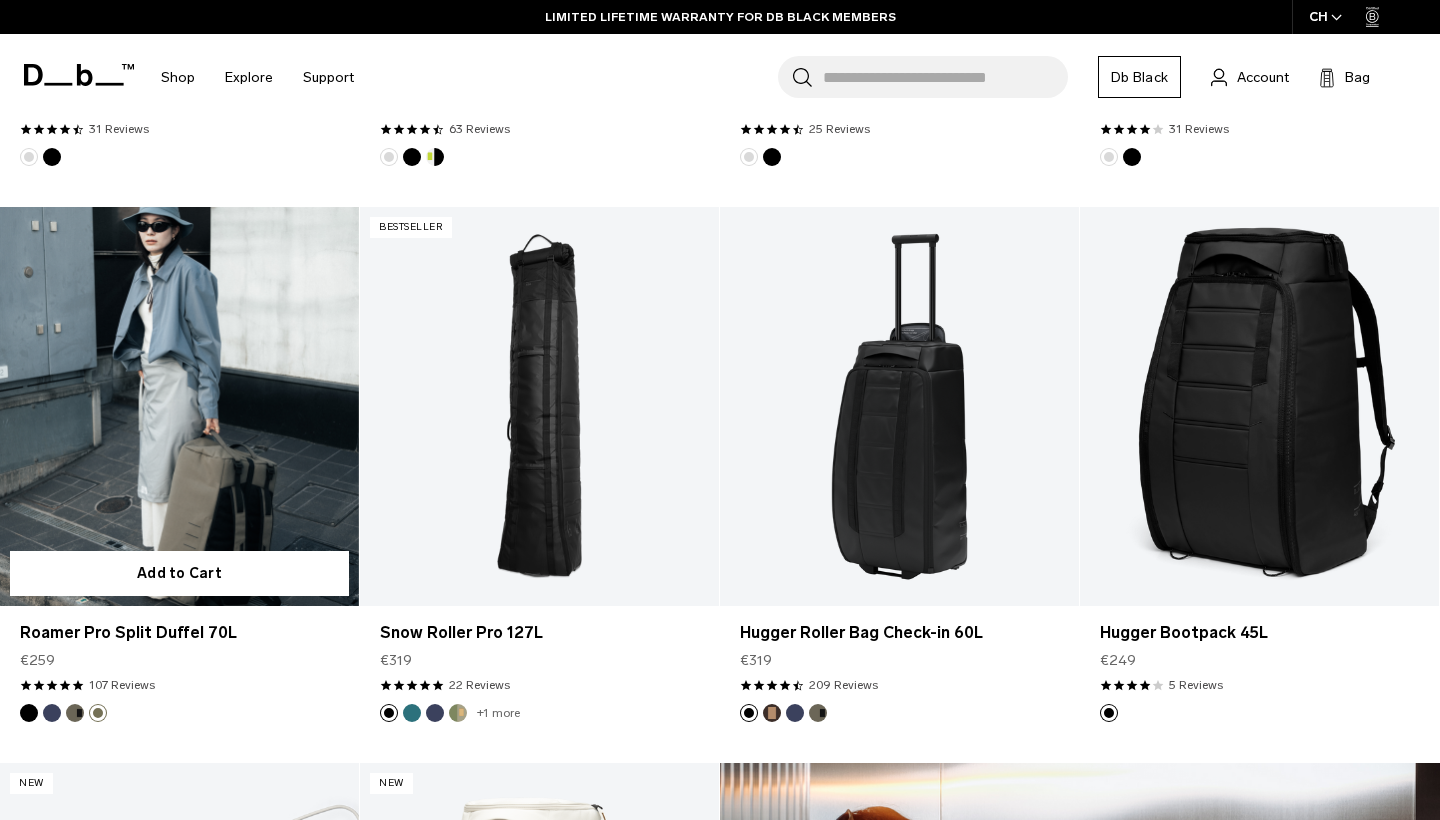 click at bounding box center (75, 713) 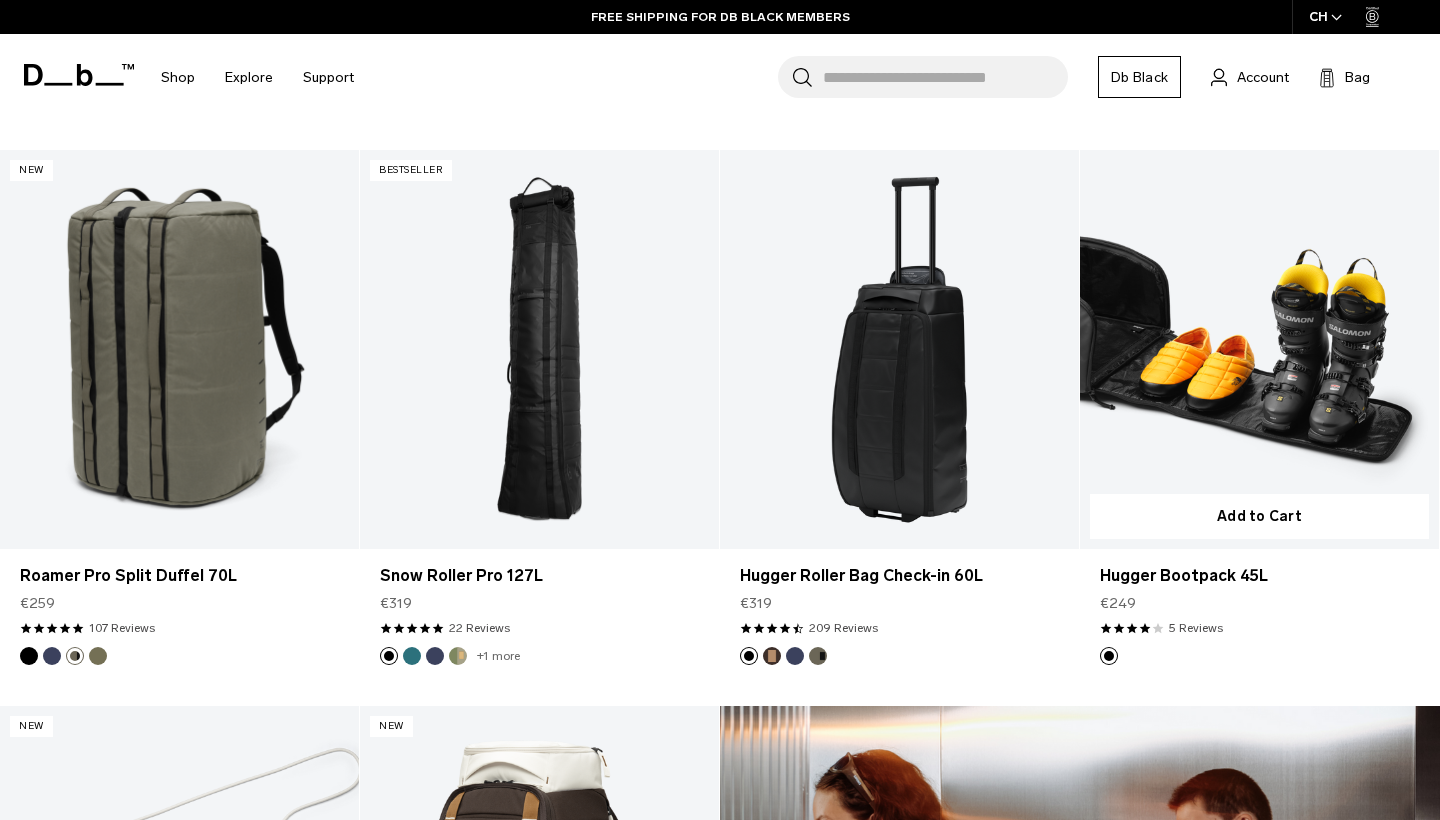 scroll, scrollTop: 1458, scrollLeft: 0, axis: vertical 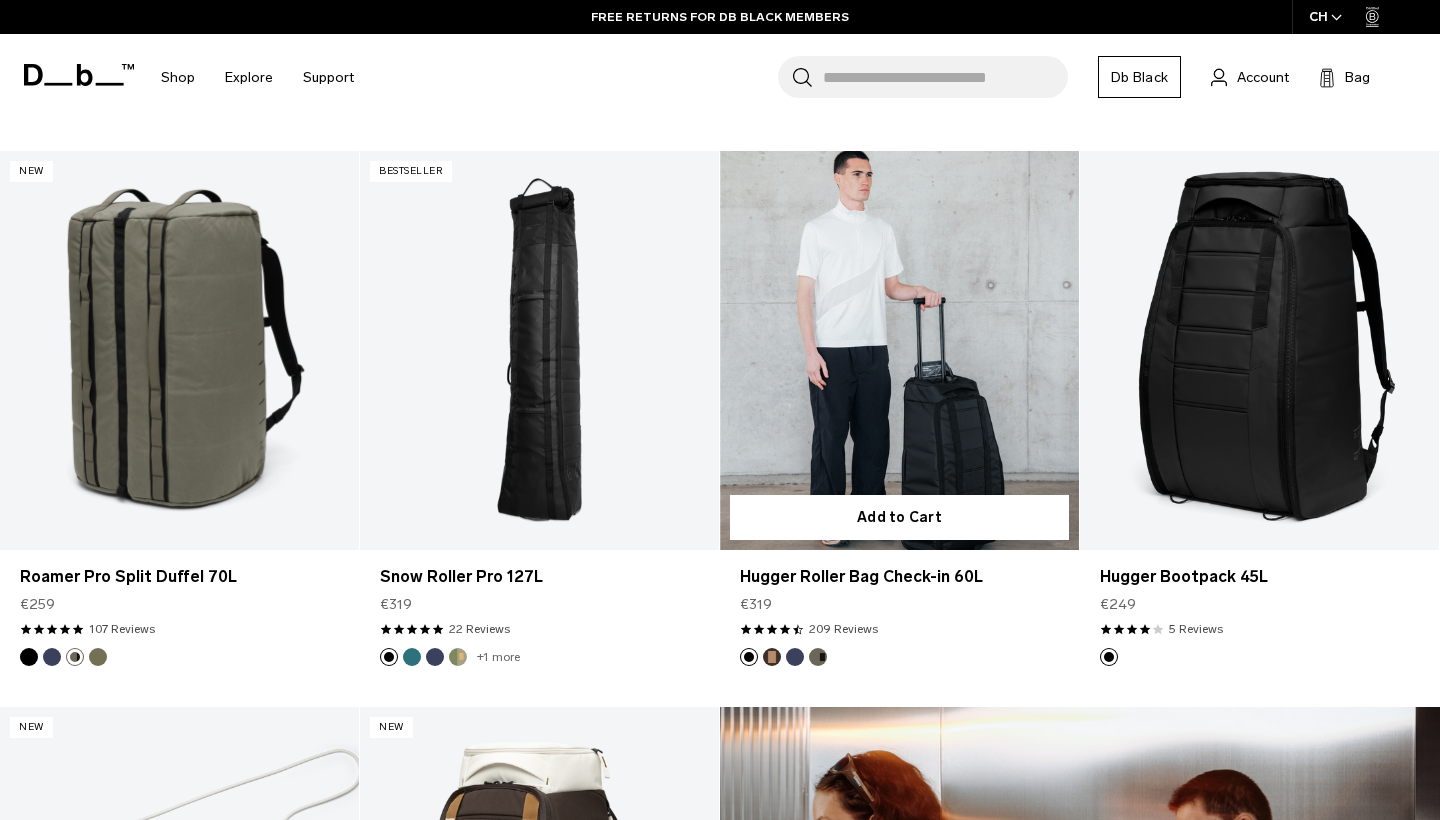click at bounding box center [899, 350] 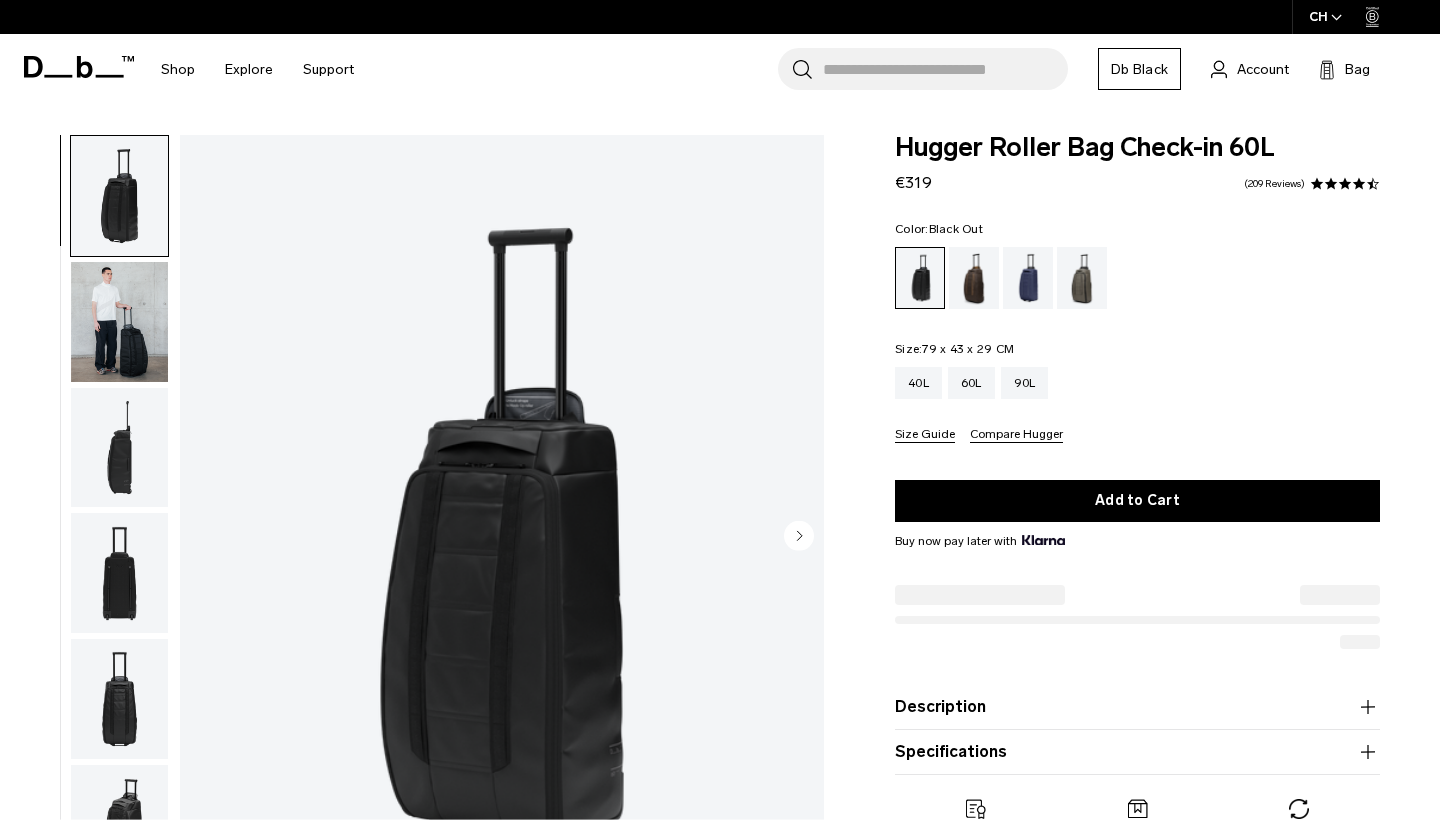 scroll, scrollTop: 0, scrollLeft: 0, axis: both 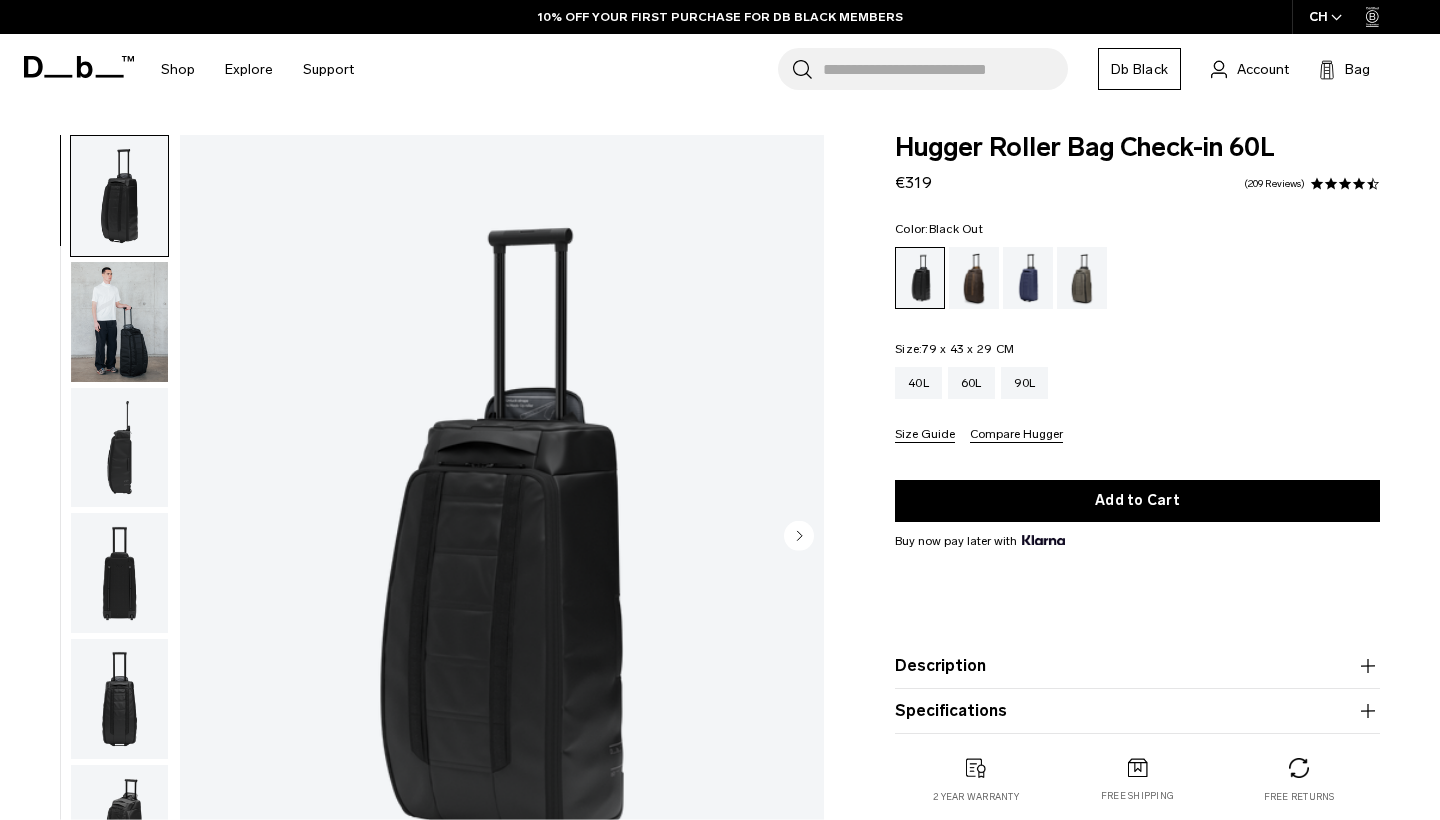 click at bounding box center [119, 196] 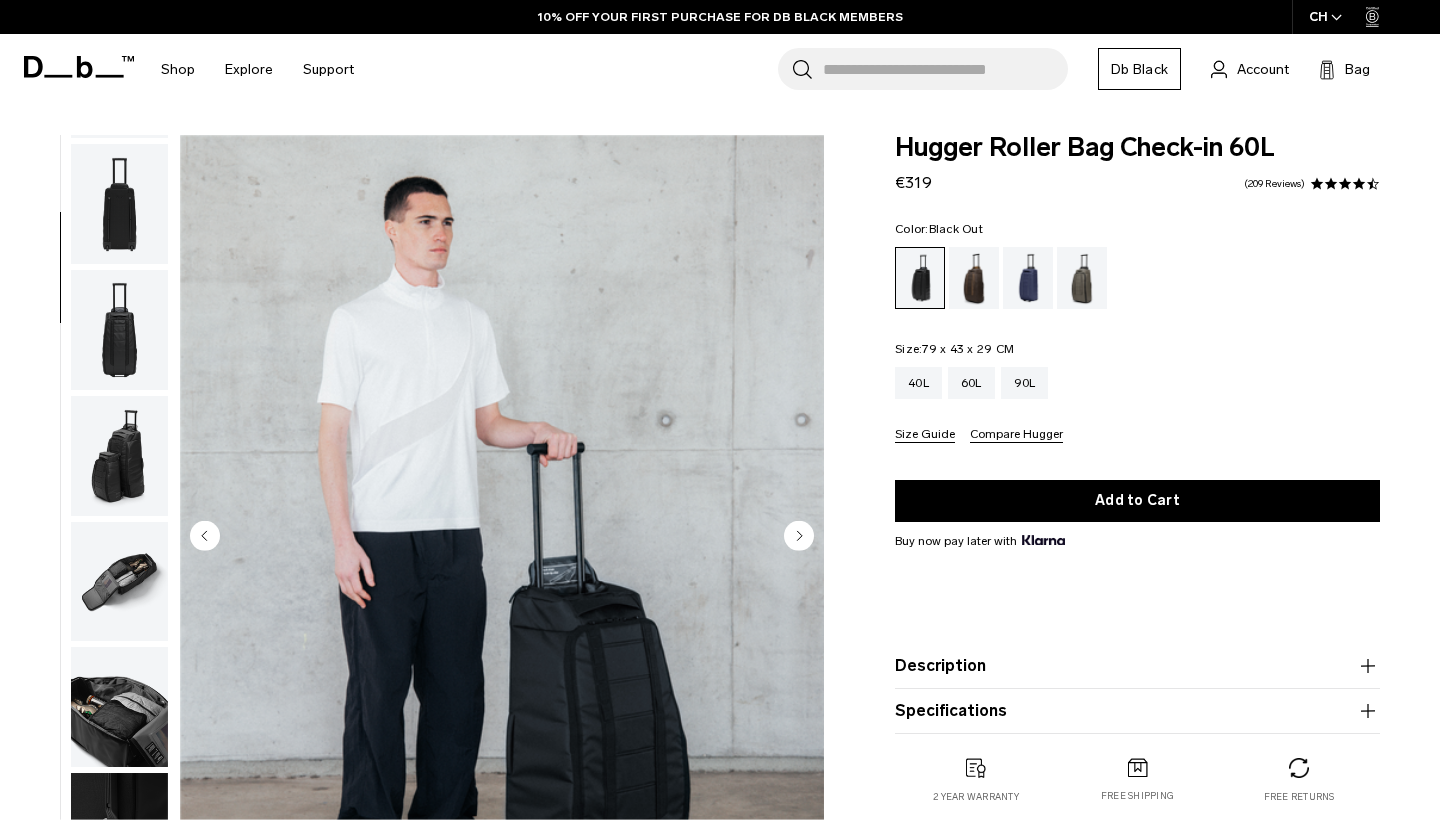 scroll, scrollTop: 398, scrollLeft: 0, axis: vertical 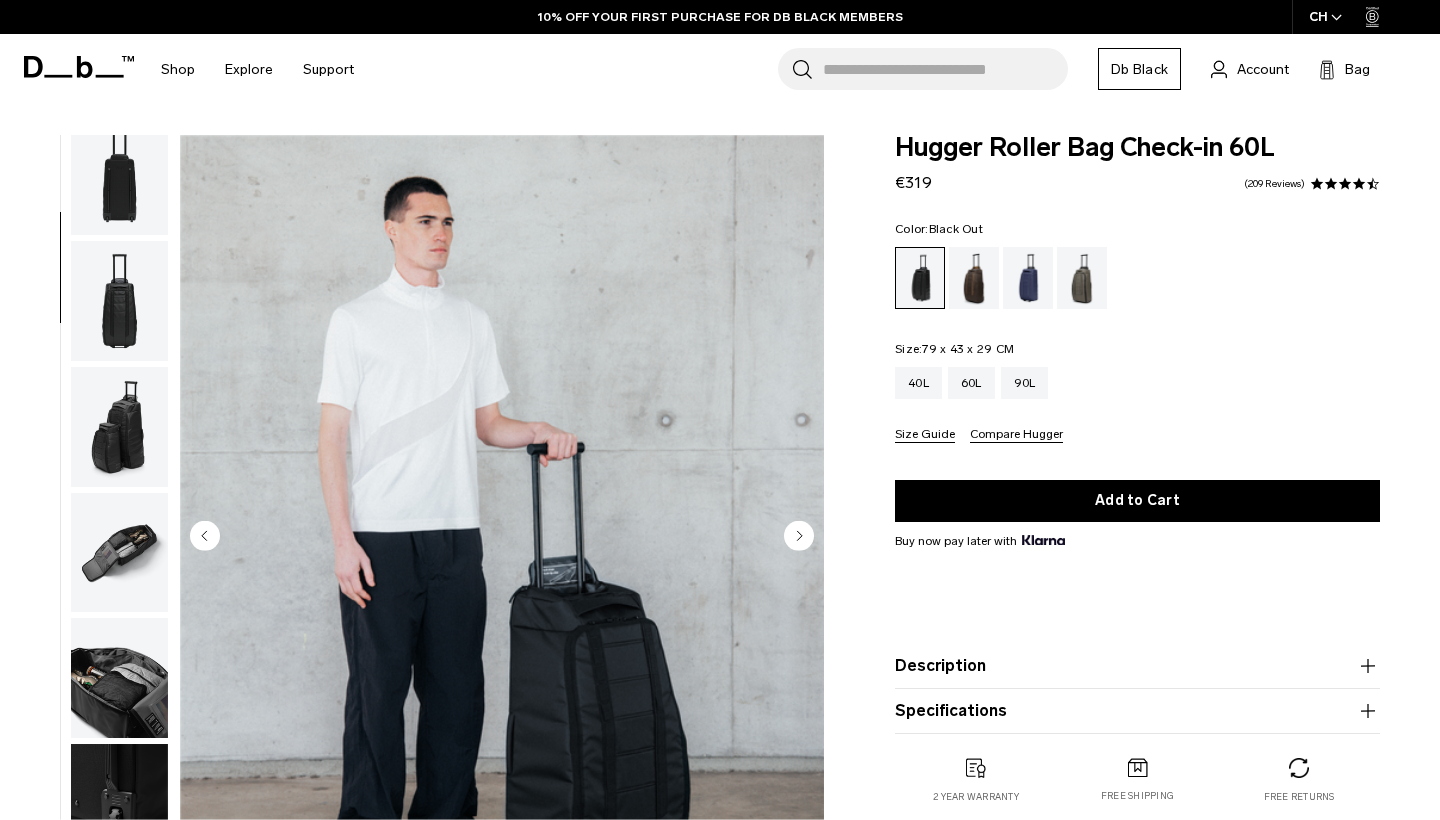 click at bounding box center [119, 553] 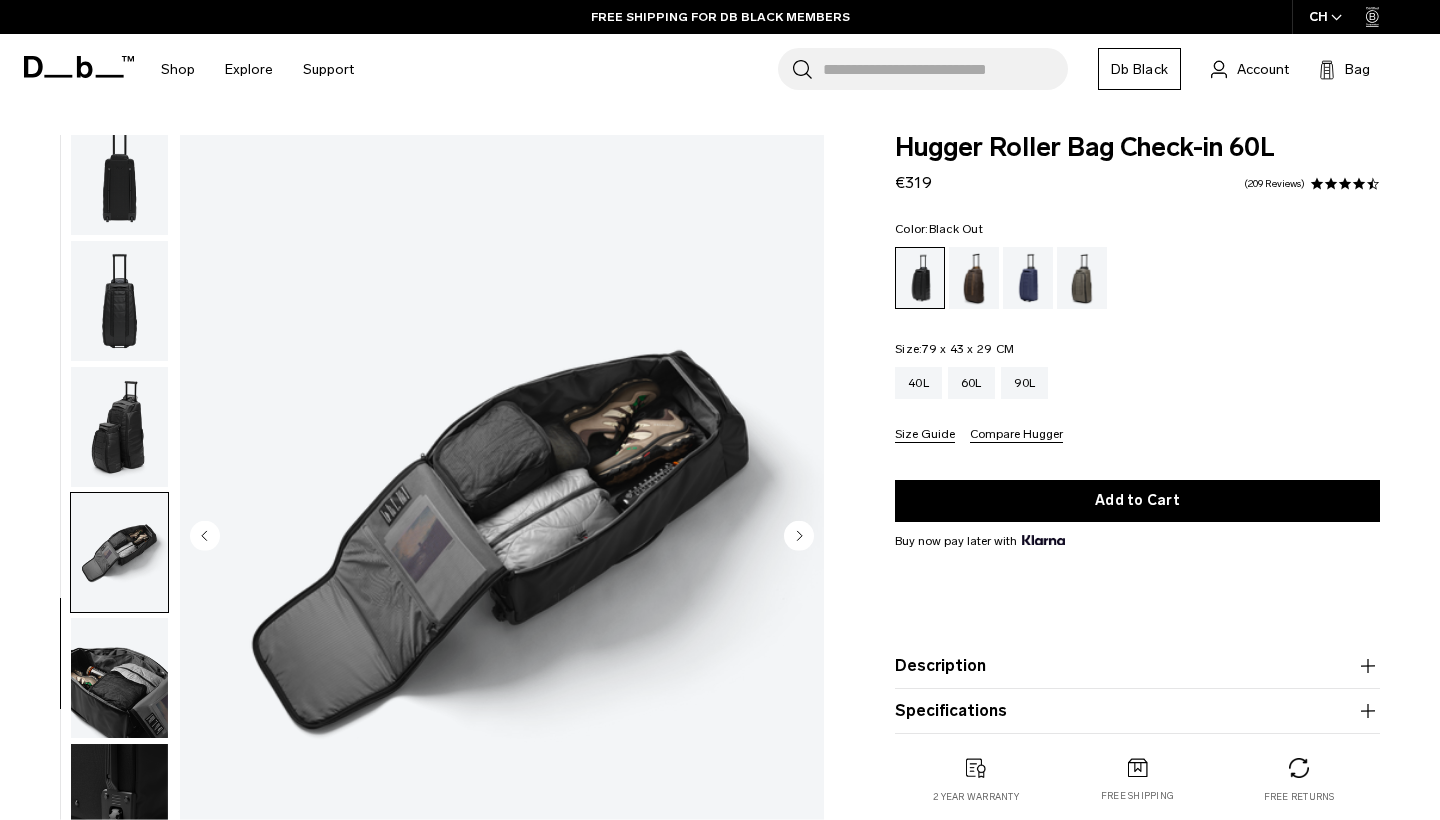 scroll, scrollTop: 464, scrollLeft: 0, axis: vertical 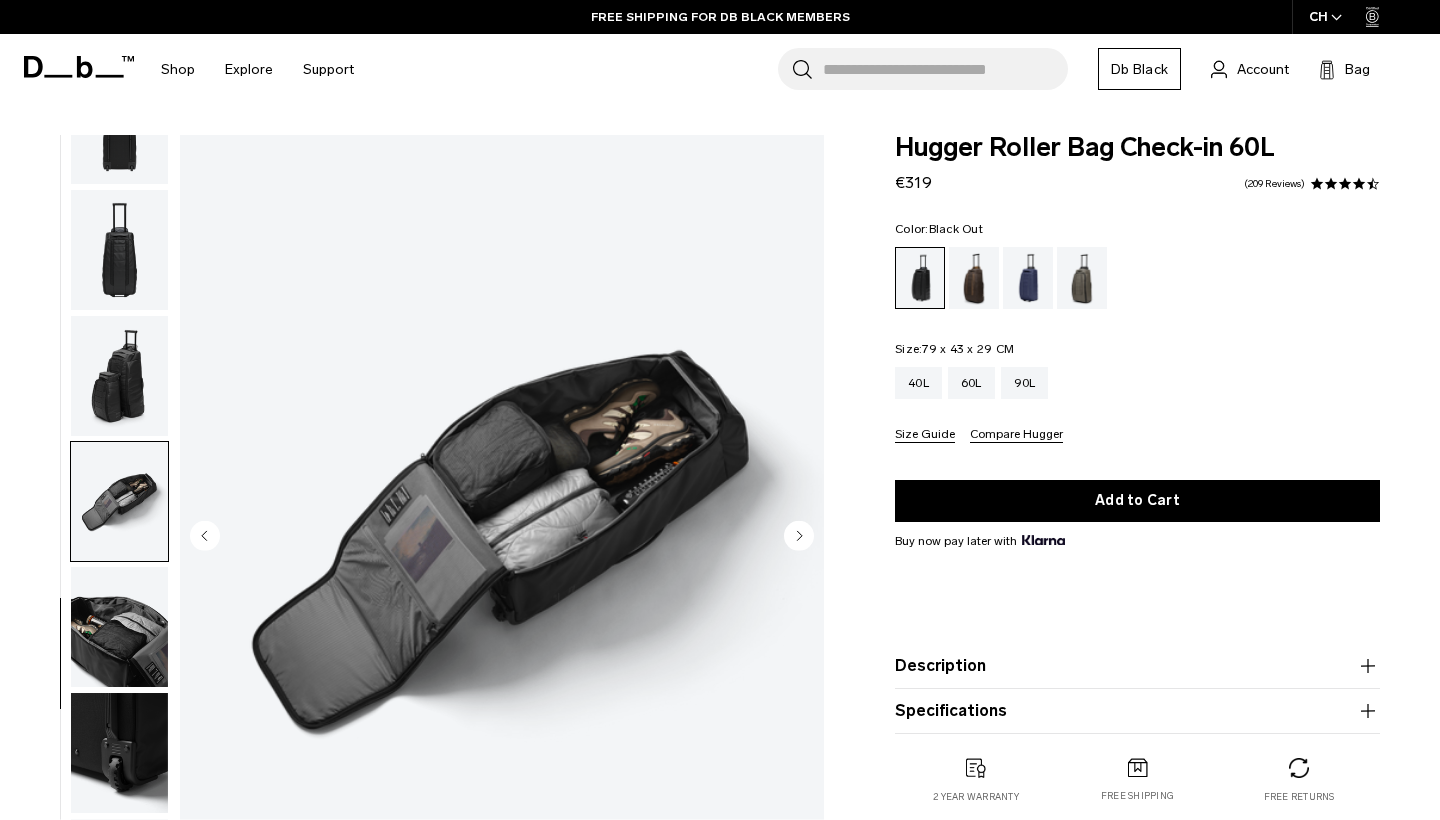 click at bounding box center (119, 627) 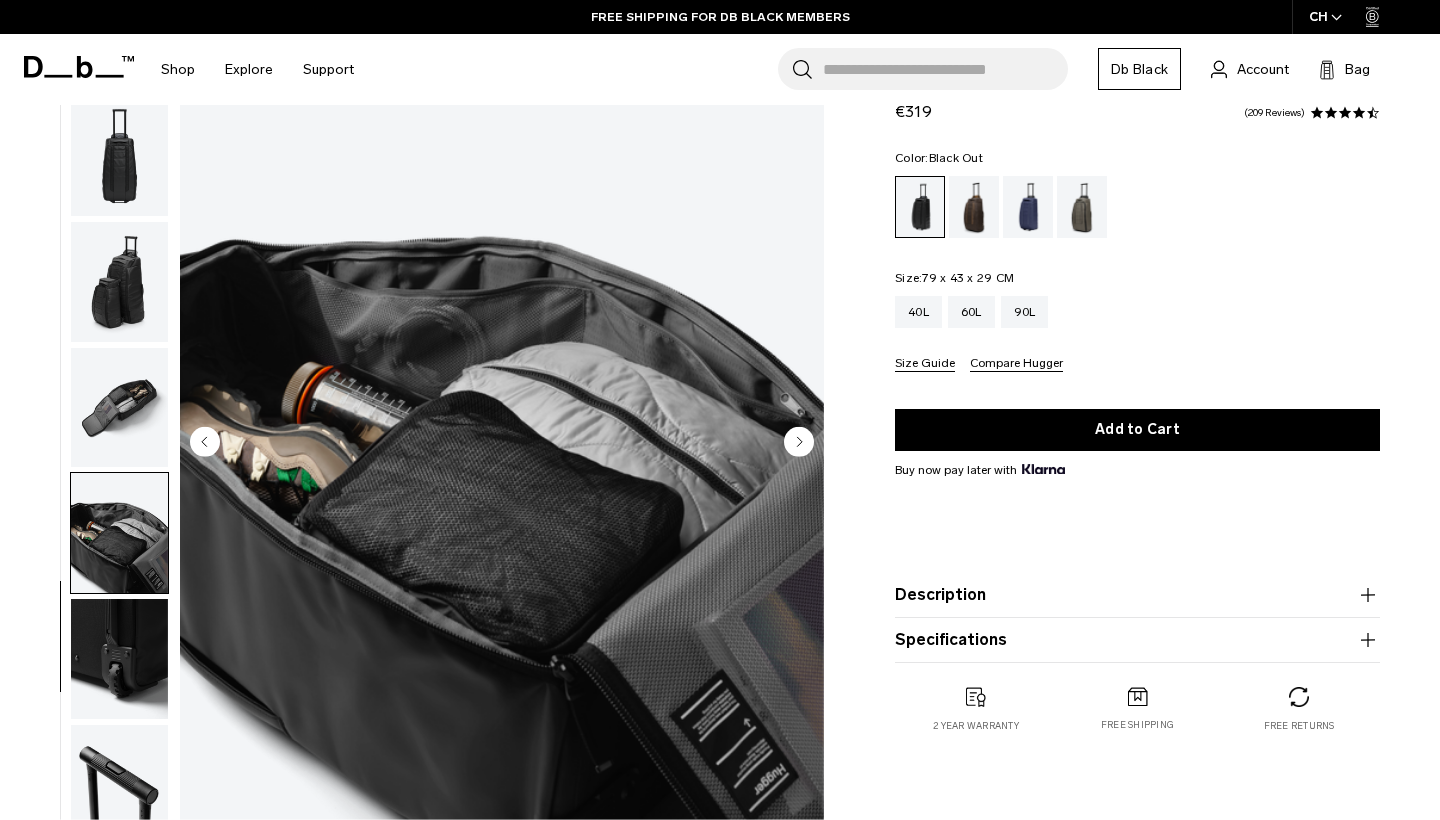 scroll, scrollTop: 102, scrollLeft: 0, axis: vertical 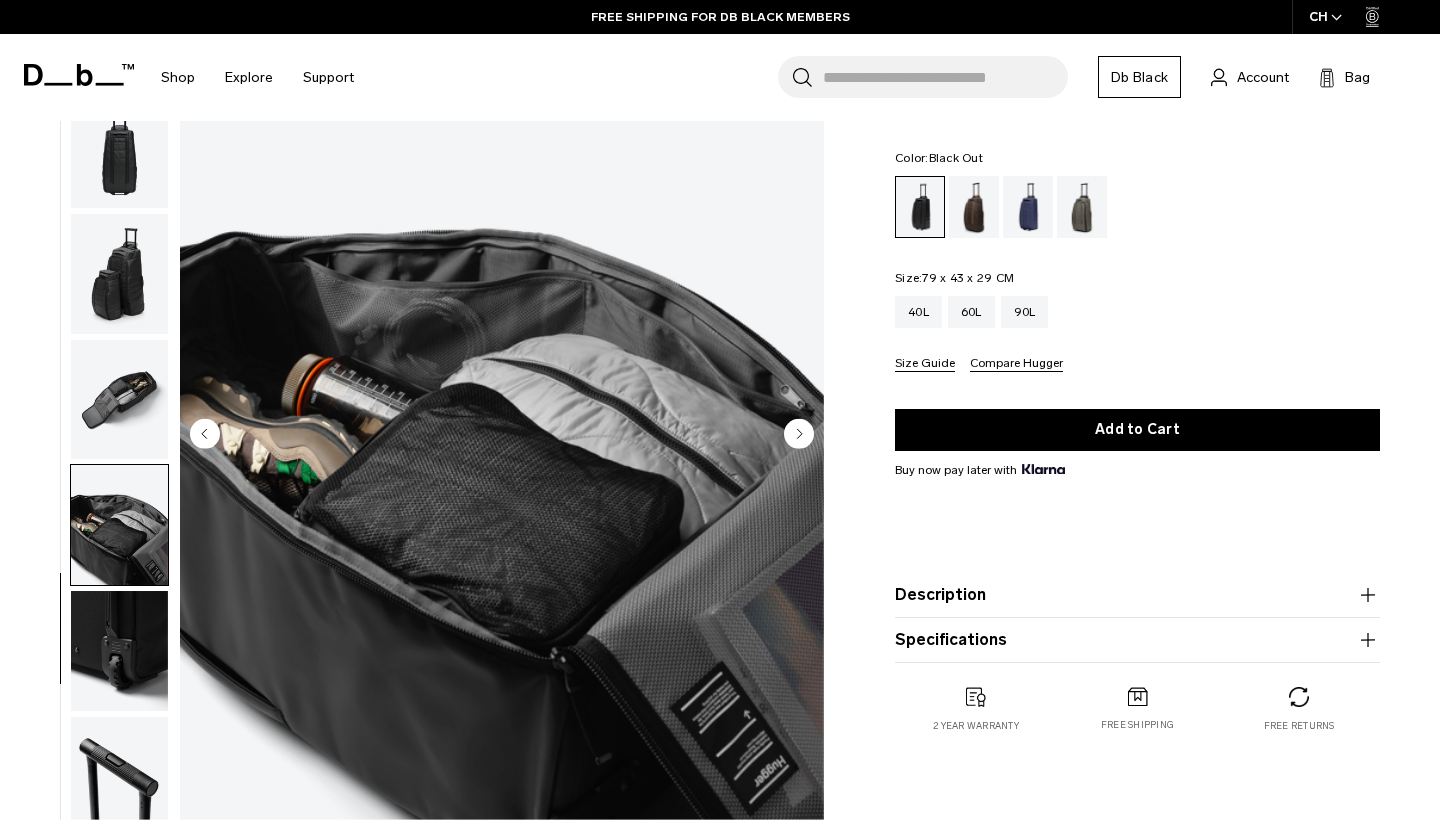 click at bounding box center [119, 651] 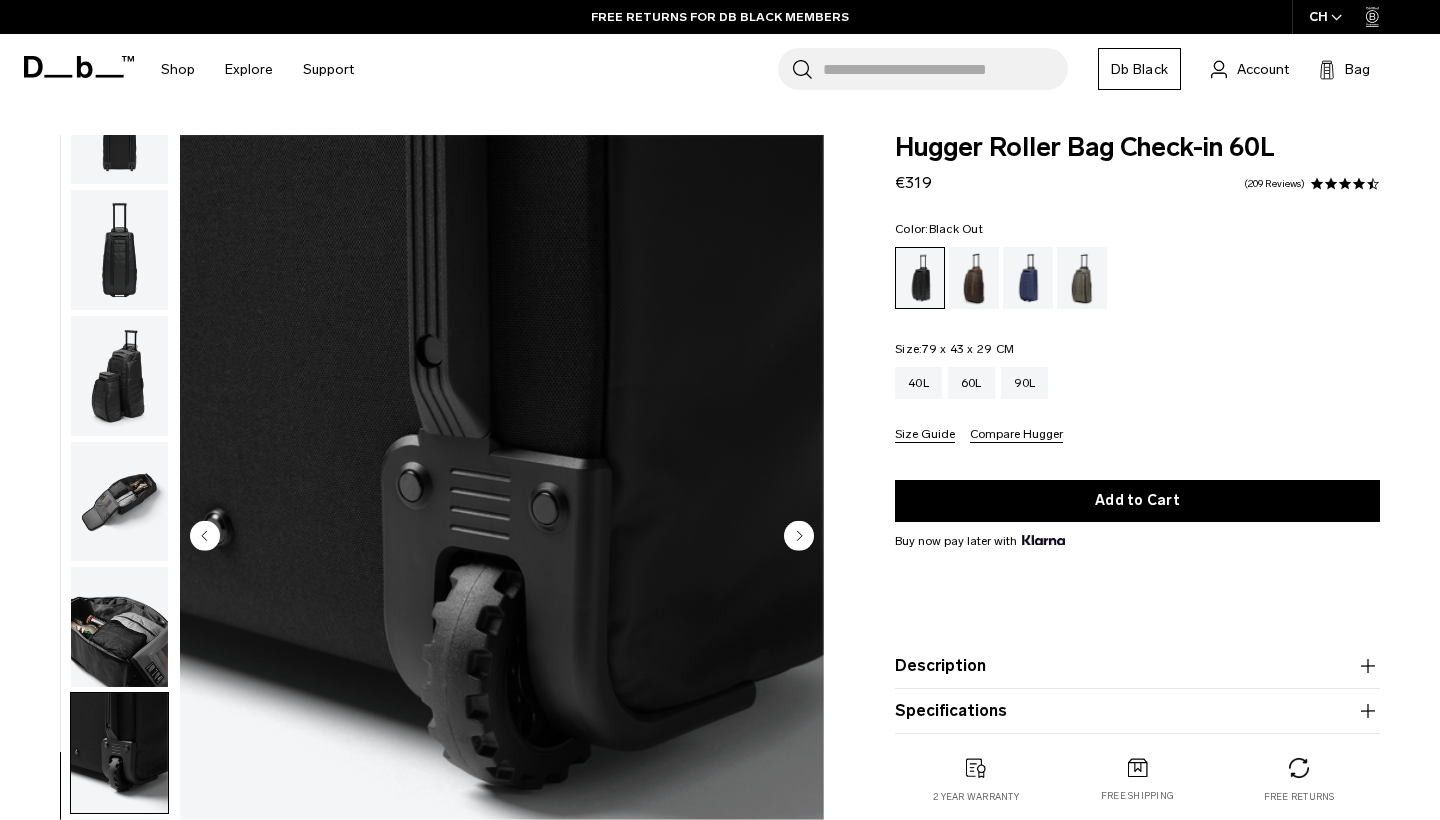 scroll, scrollTop: 0, scrollLeft: 0, axis: both 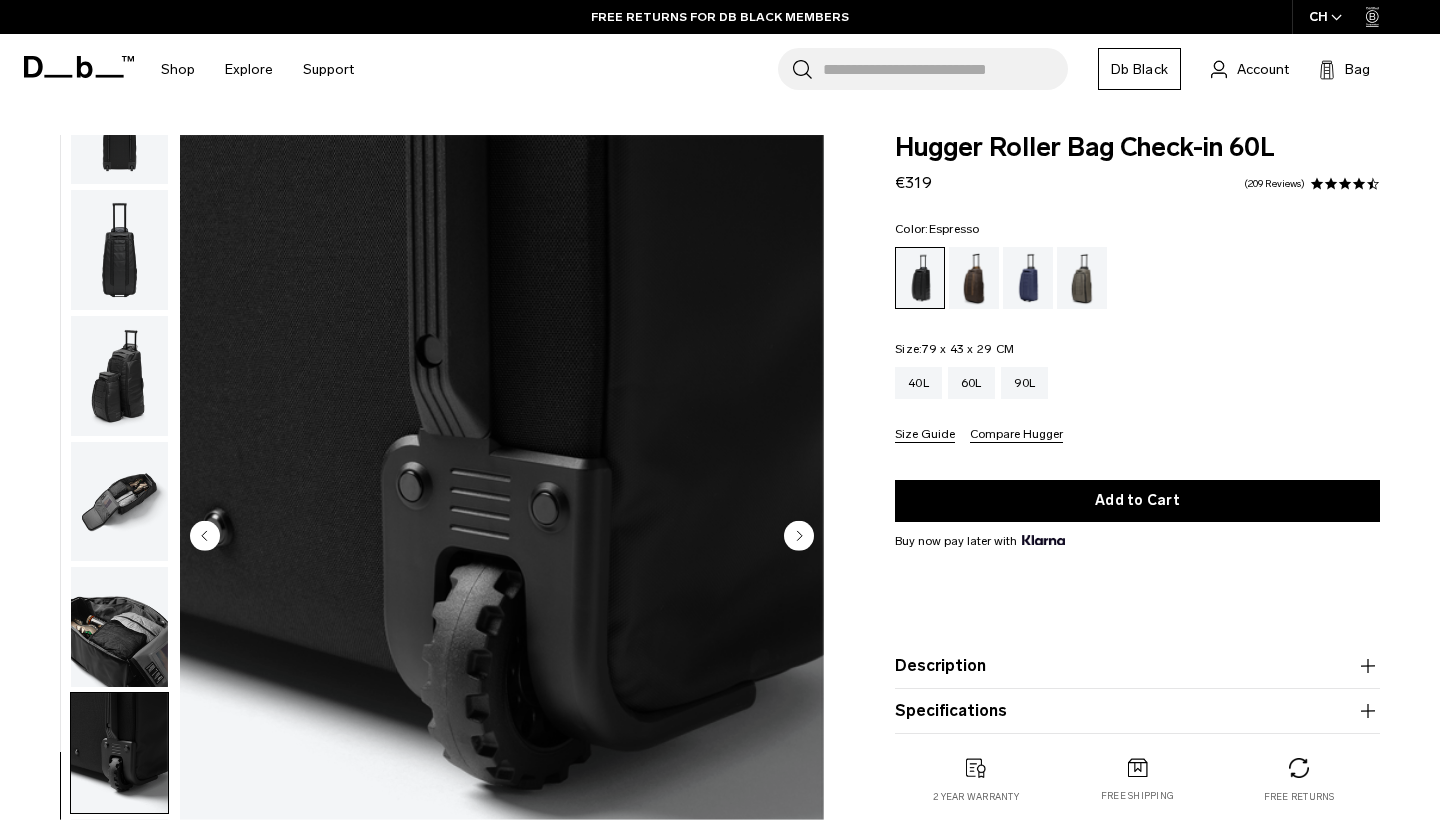 click at bounding box center [974, 278] 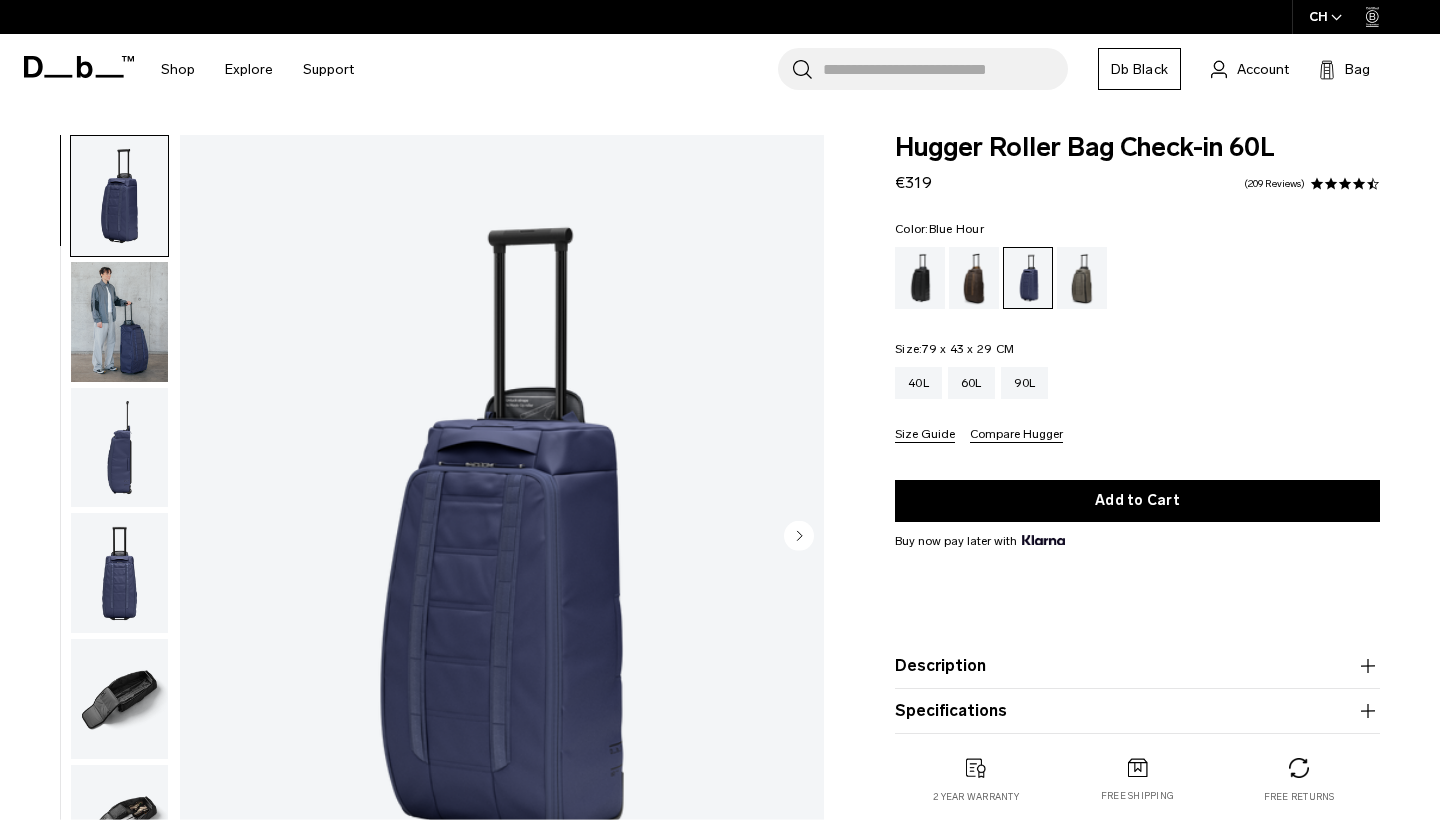scroll, scrollTop: 0, scrollLeft: 0, axis: both 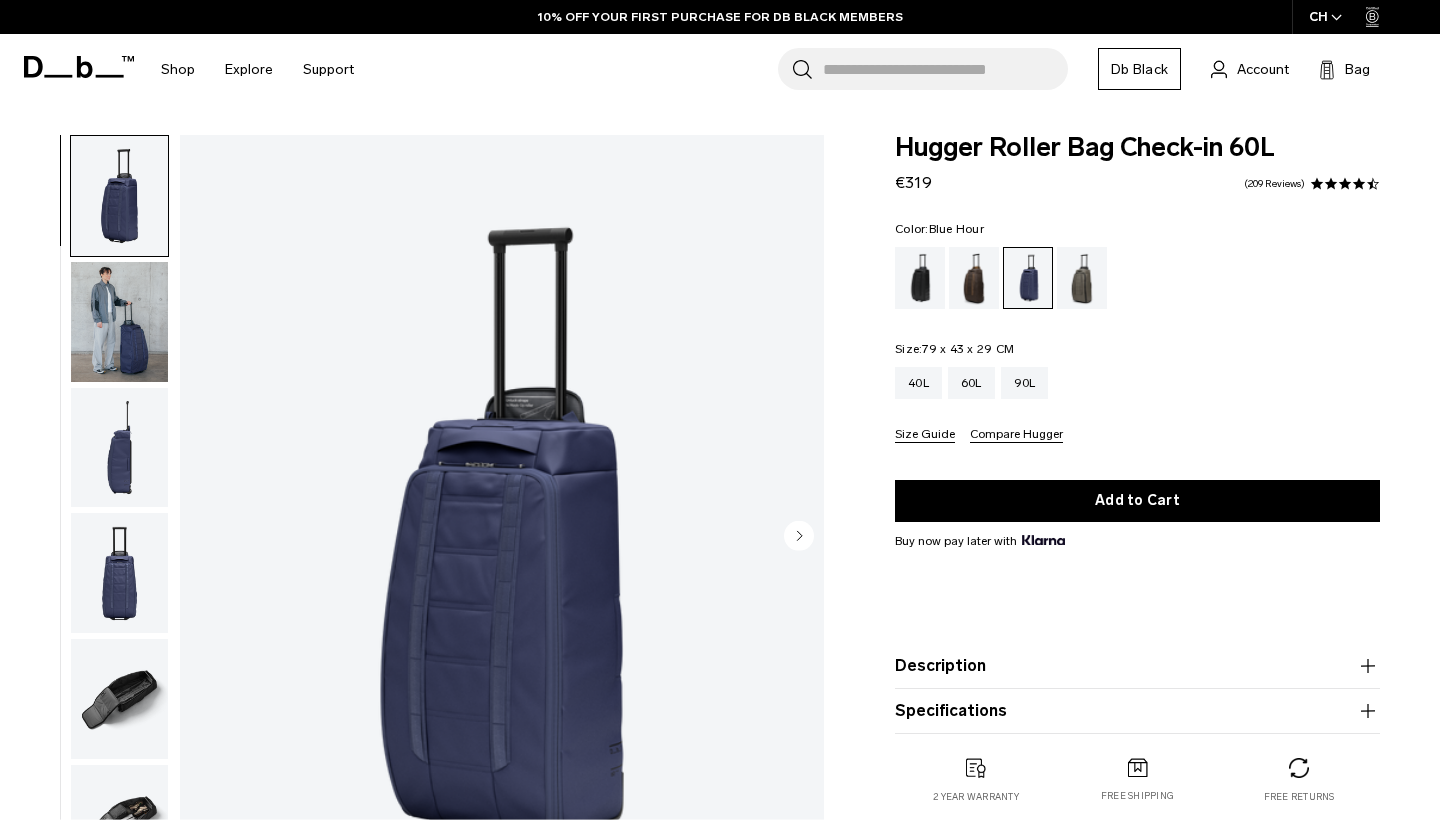 click at bounding box center [1082, 278] 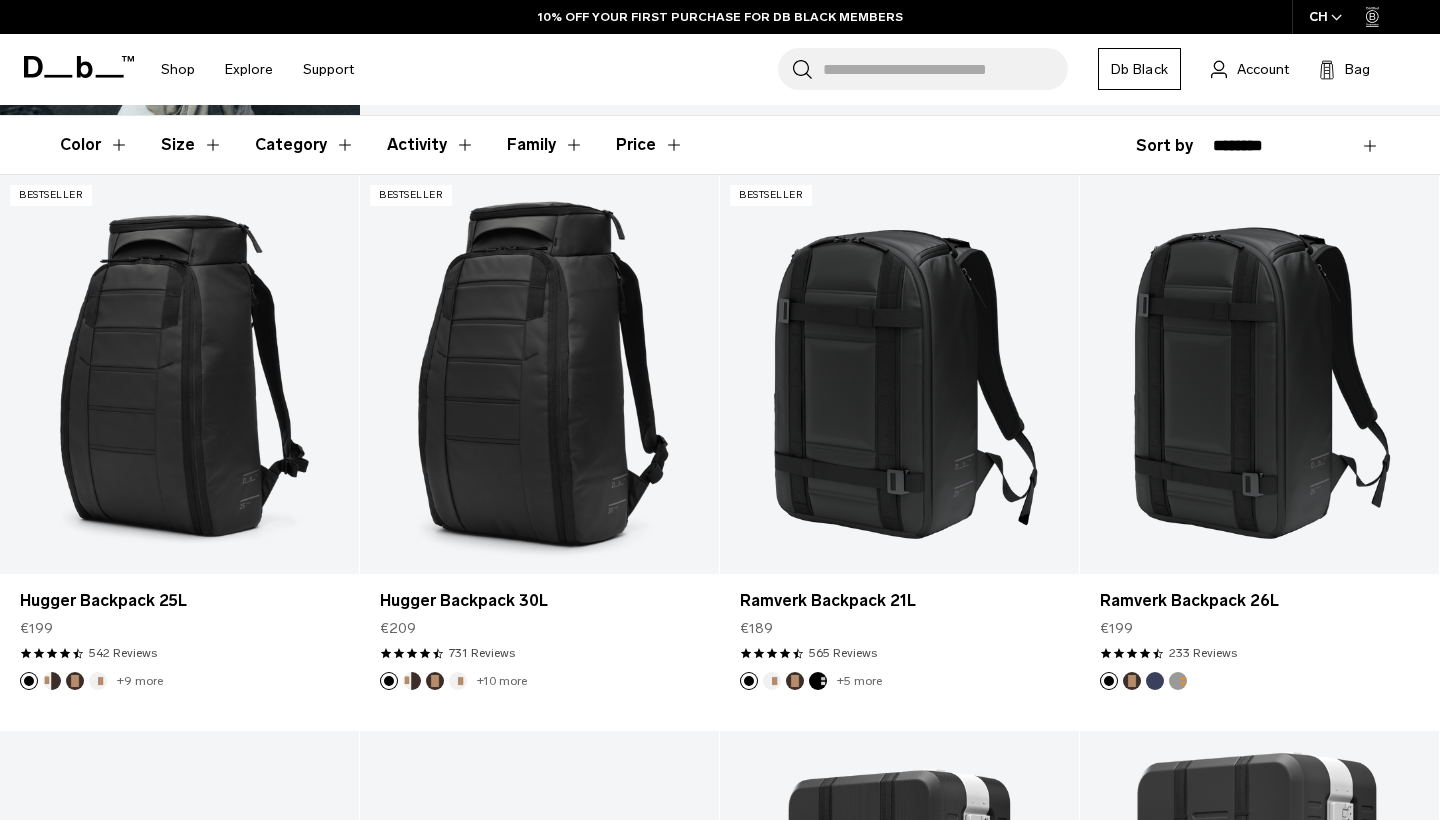 scroll, scrollTop: 341, scrollLeft: 0, axis: vertical 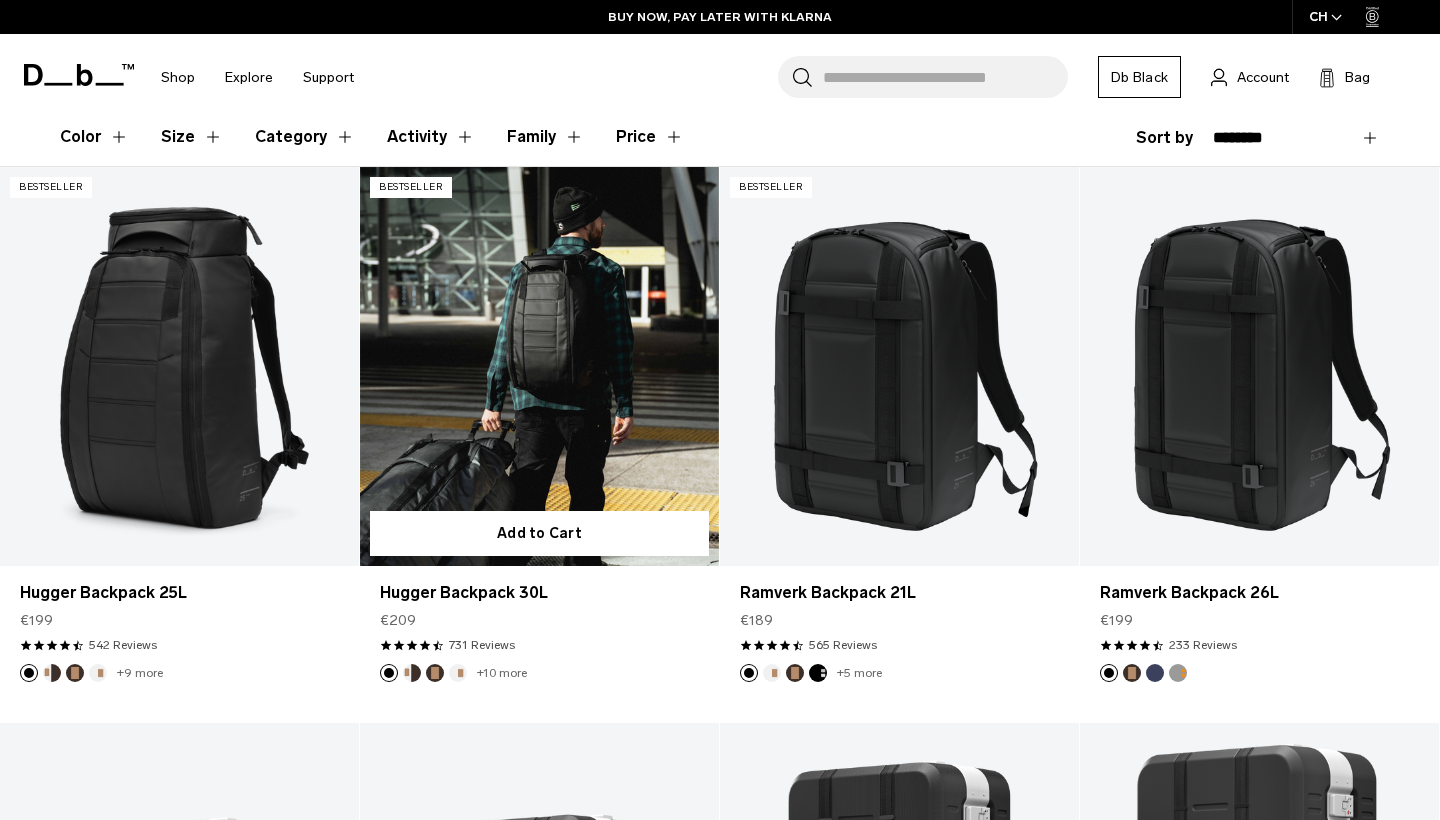 click at bounding box center (539, 366) 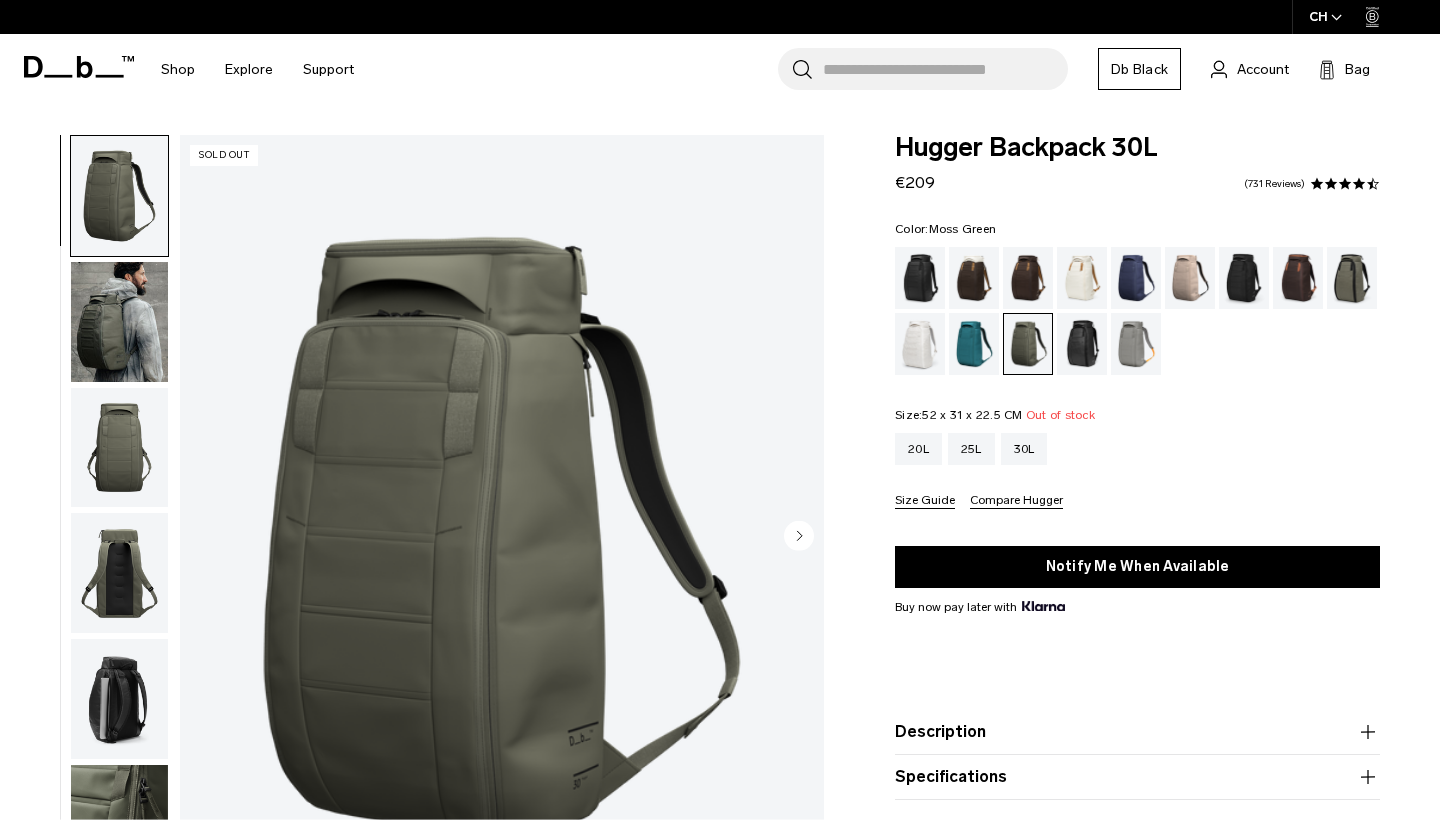 scroll, scrollTop: 0, scrollLeft: 0, axis: both 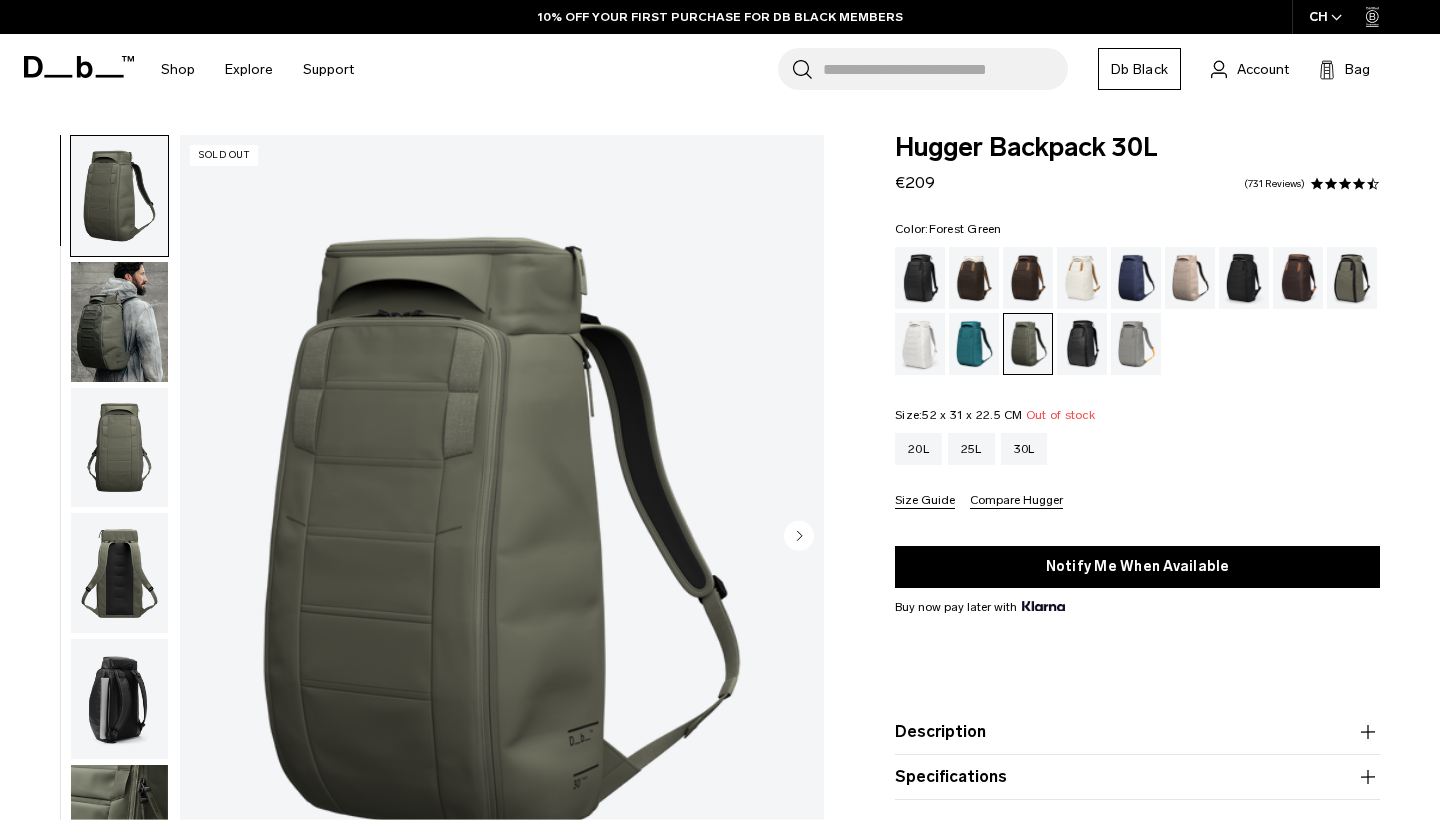 click at bounding box center [1352, 278] 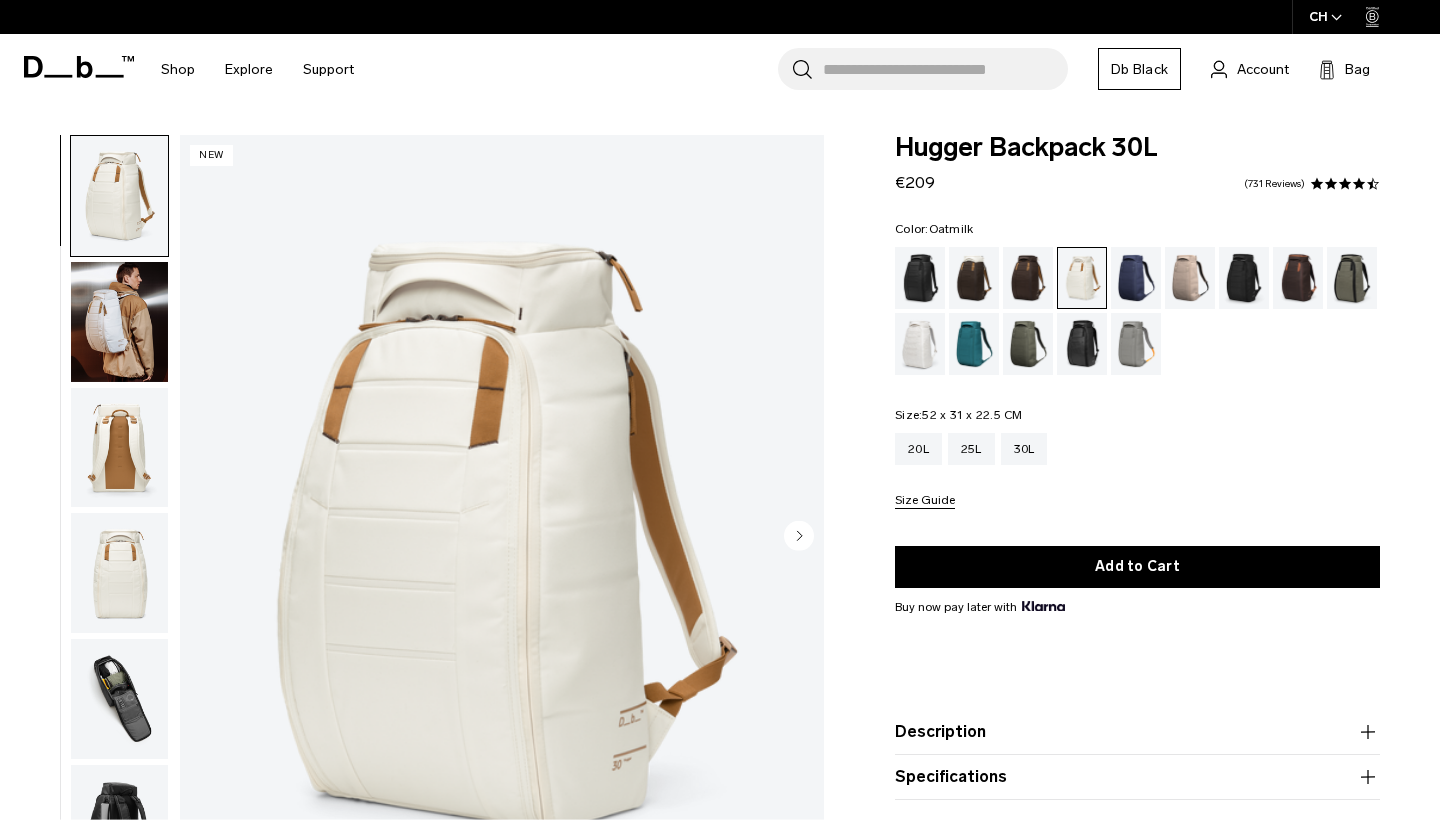 scroll, scrollTop: 0, scrollLeft: 0, axis: both 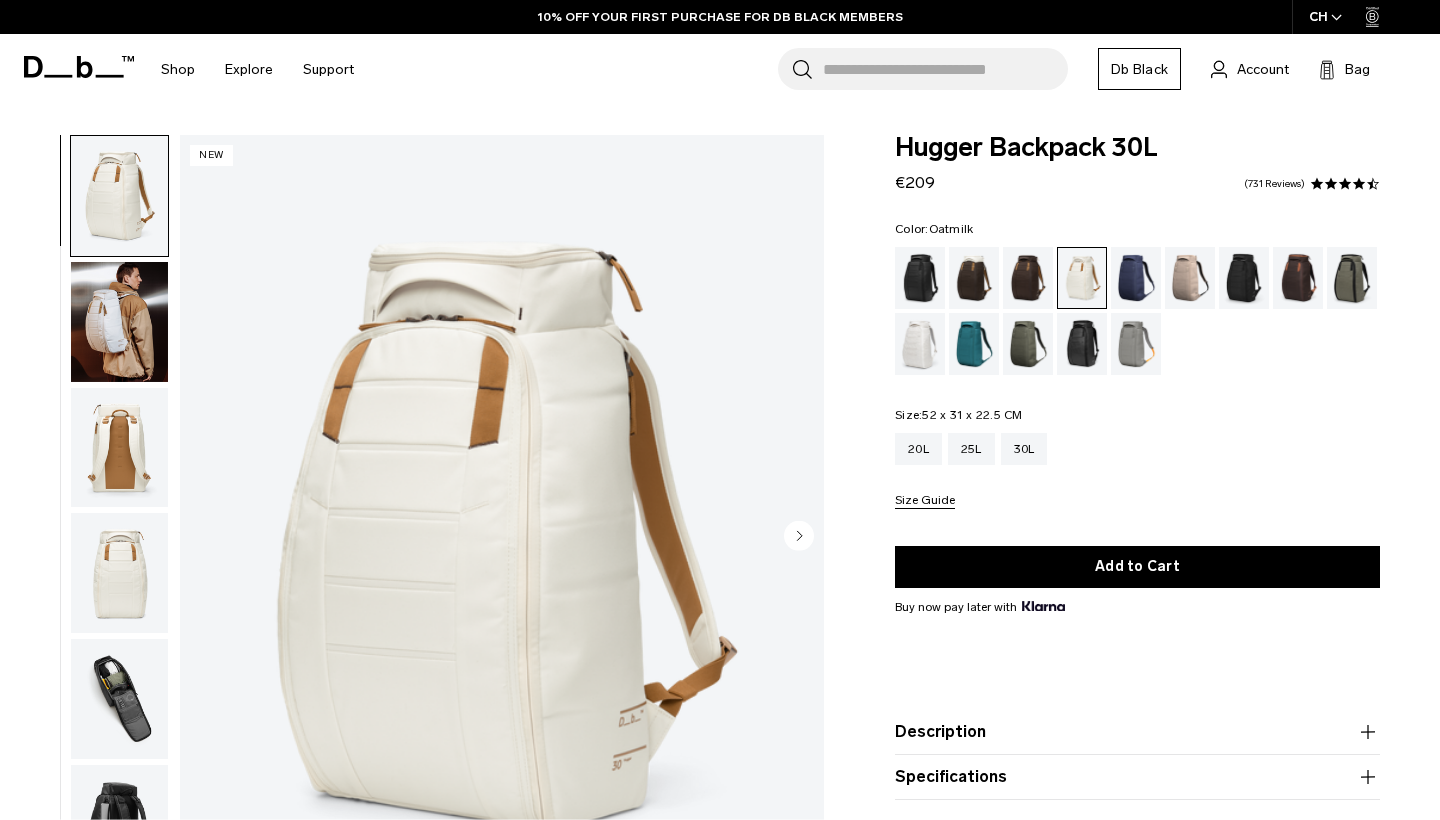 click at bounding box center [119, 322] 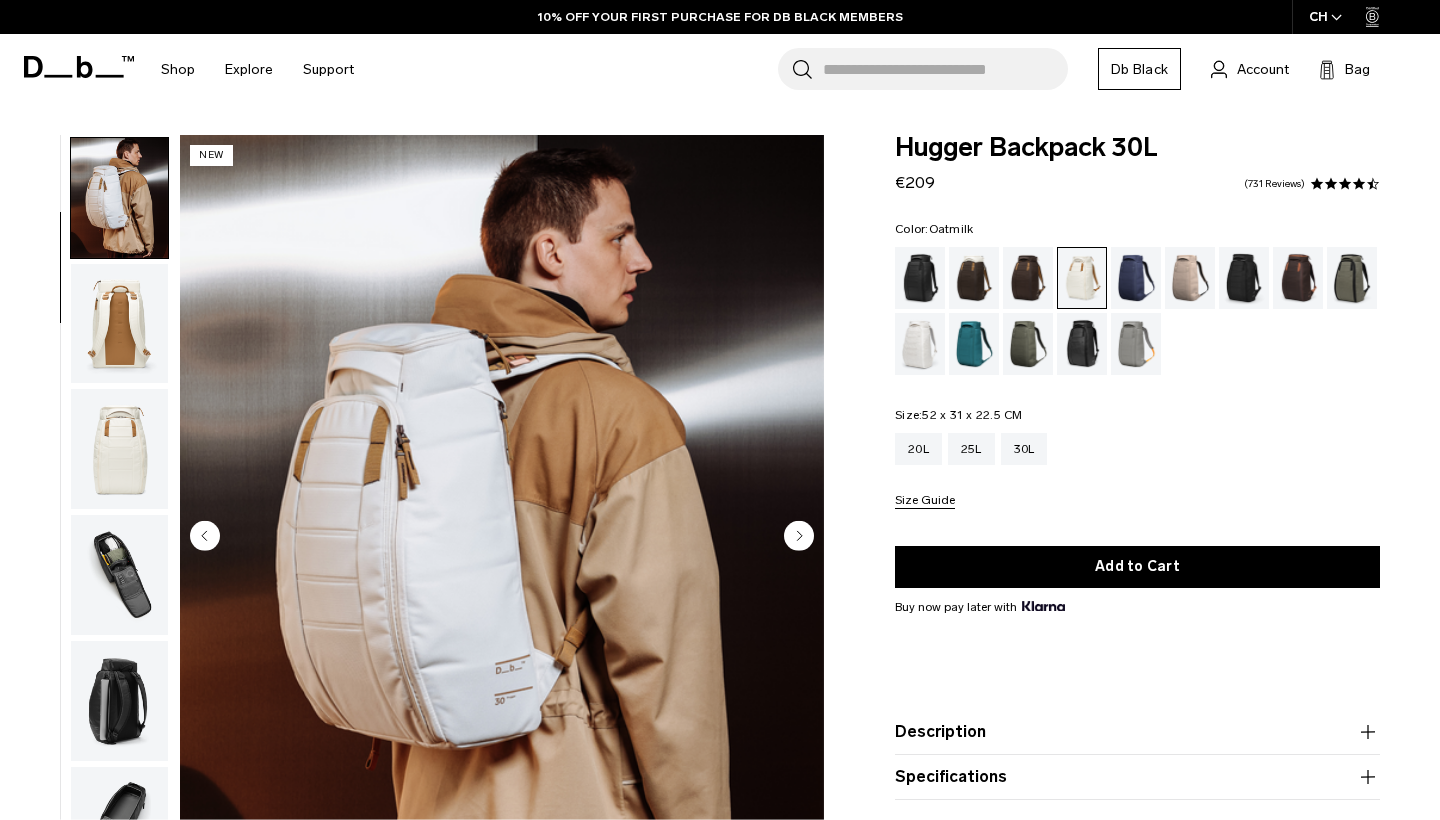 scroll, scrollTop: 127, scrollLeft: 0, axis: vertical 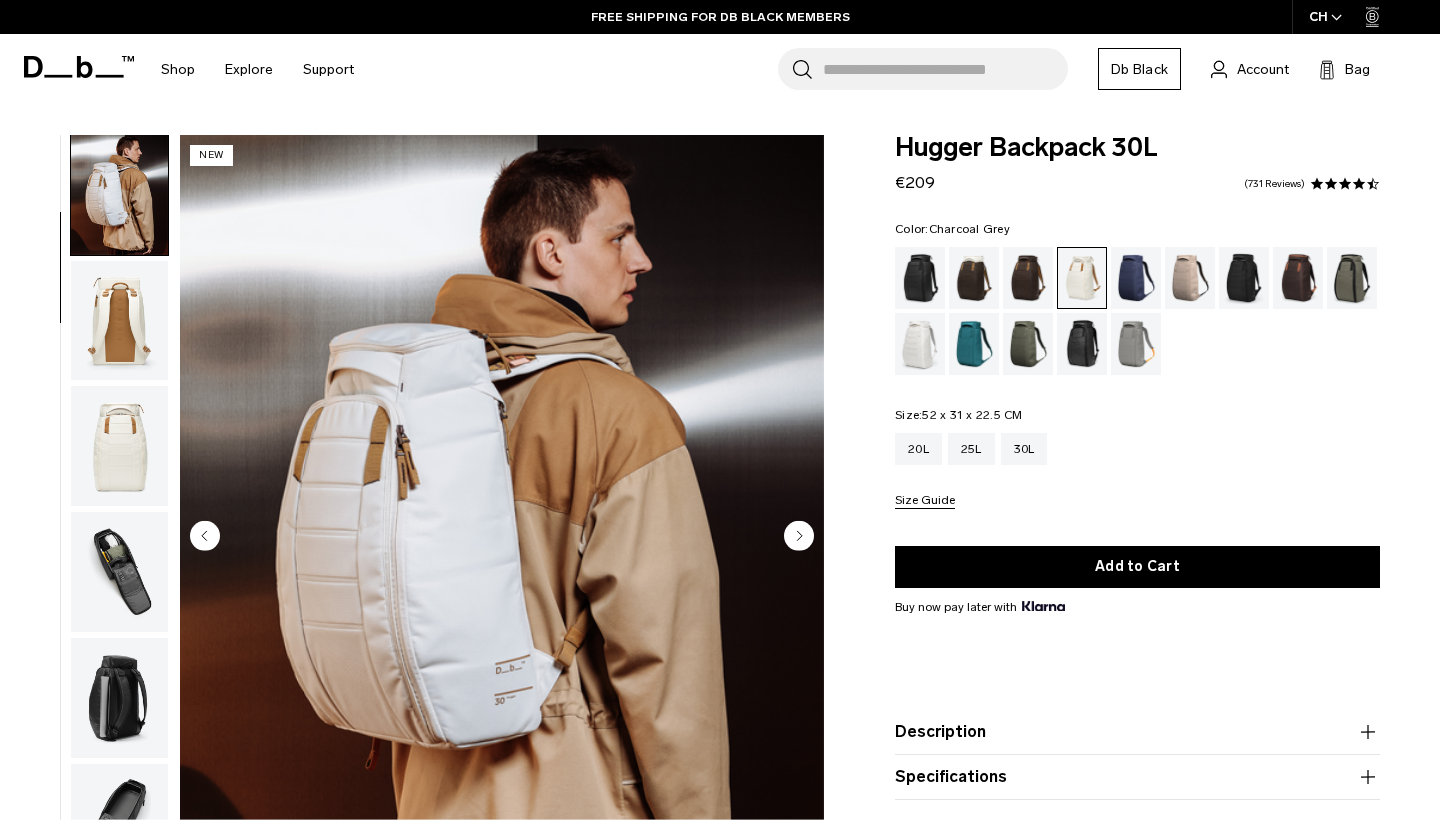 click at bounding box center (1244, 278) 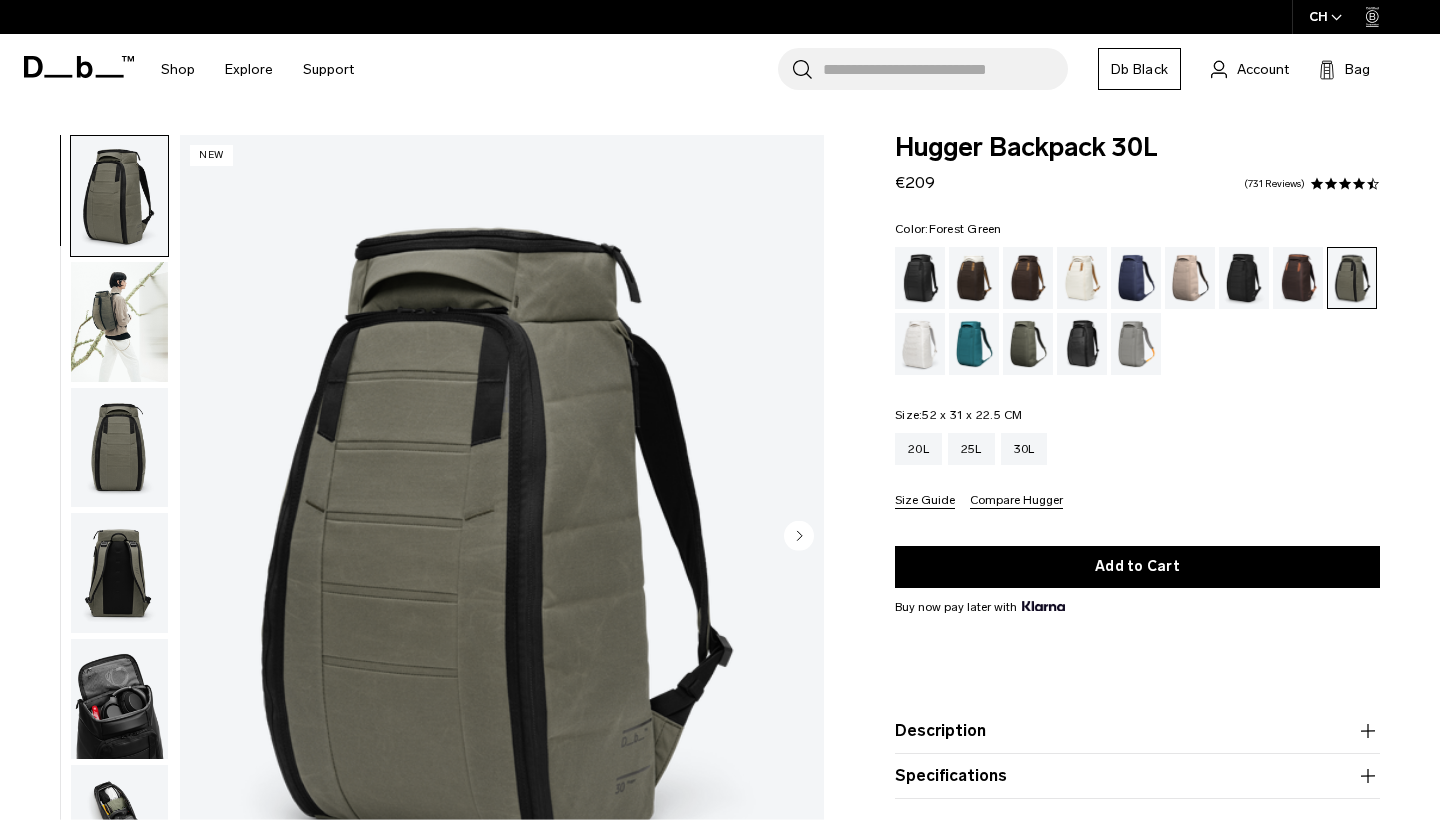 scroll, scrollTop: 416, scrollLeft: 0, axis: vertical 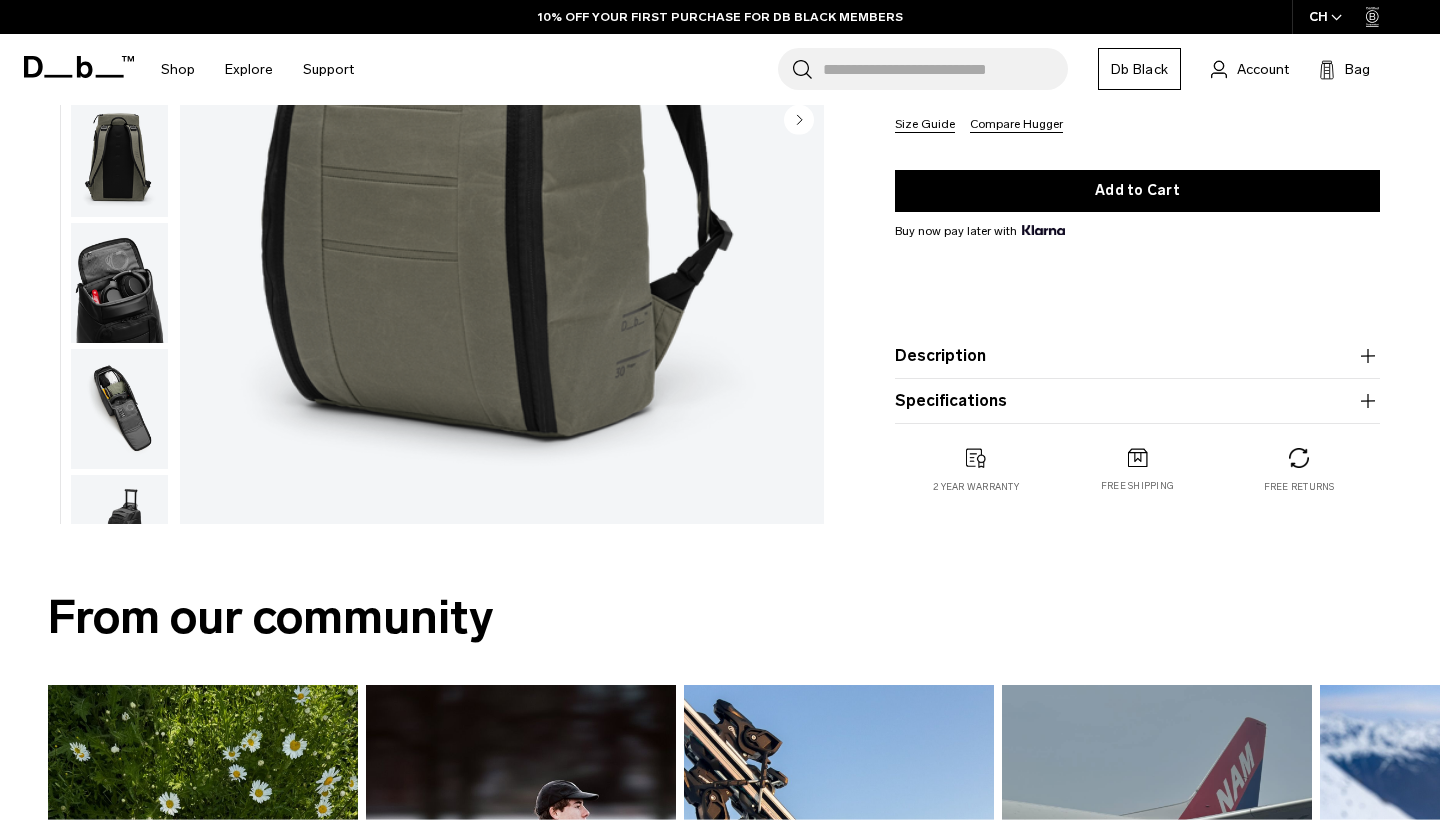 click at bounding box center [119, 409] 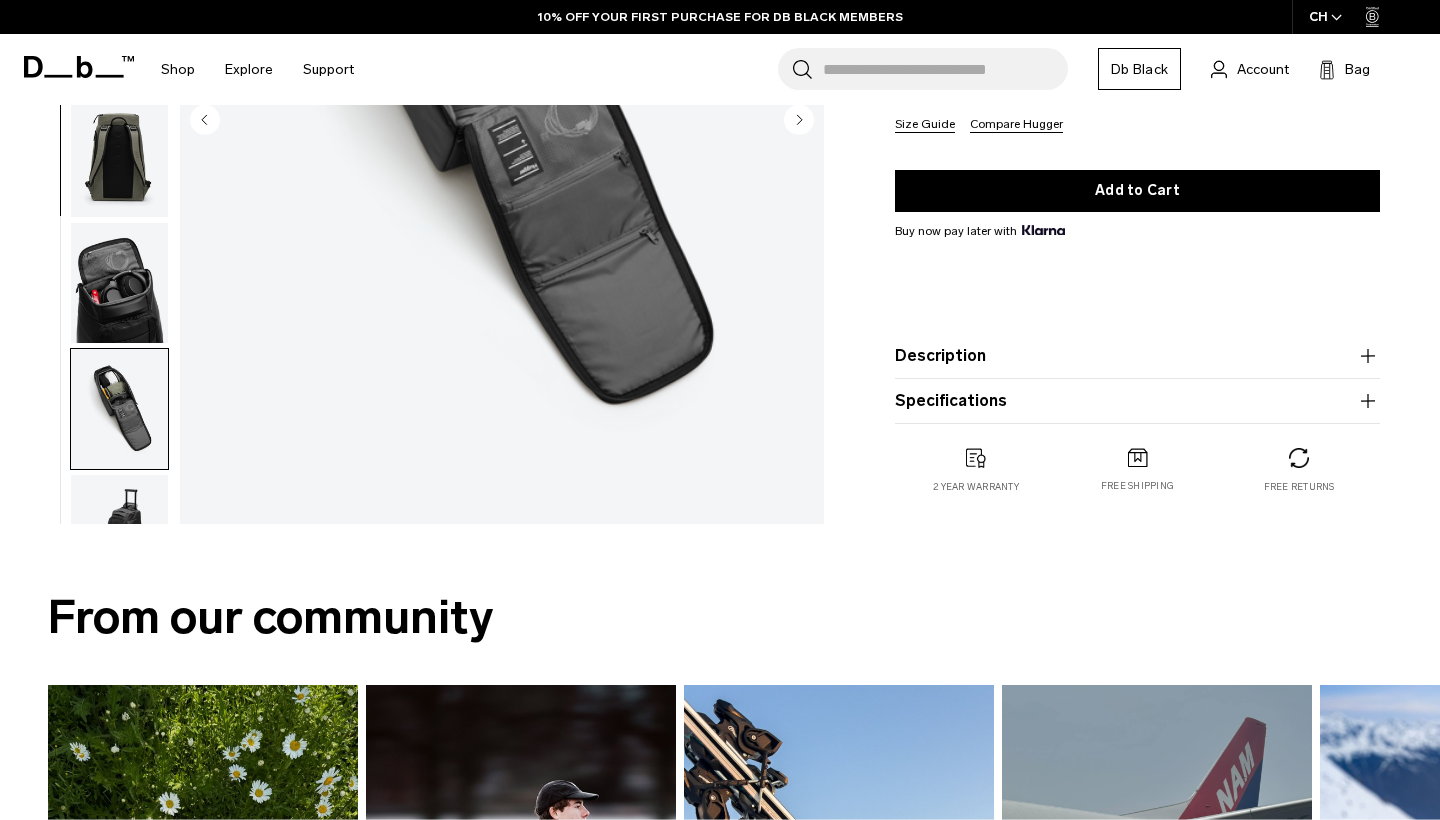 scroll, scrollTop: 464, scrollLeft: 0, axis: vertical 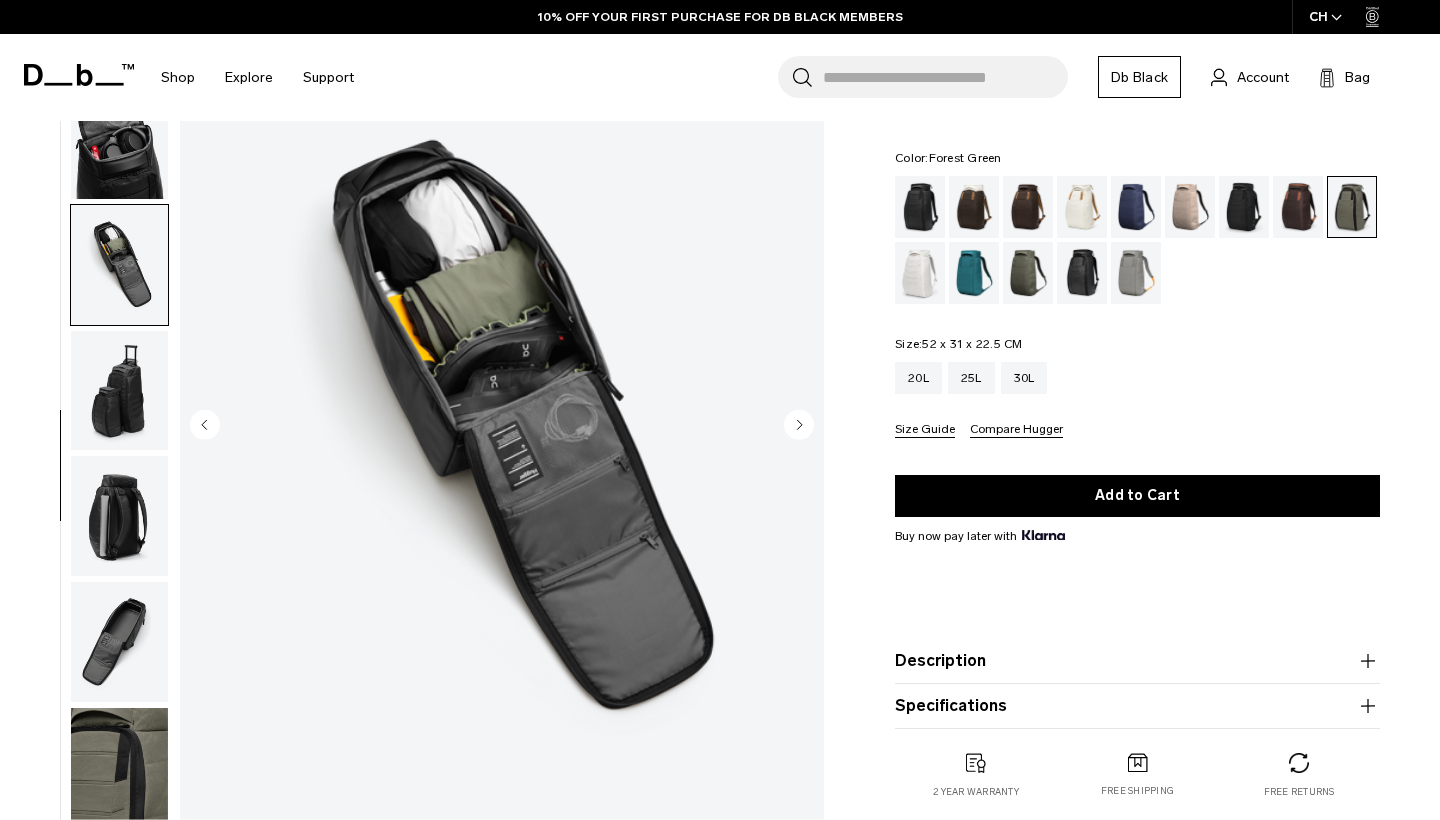 click at bounding box center [502, 426] 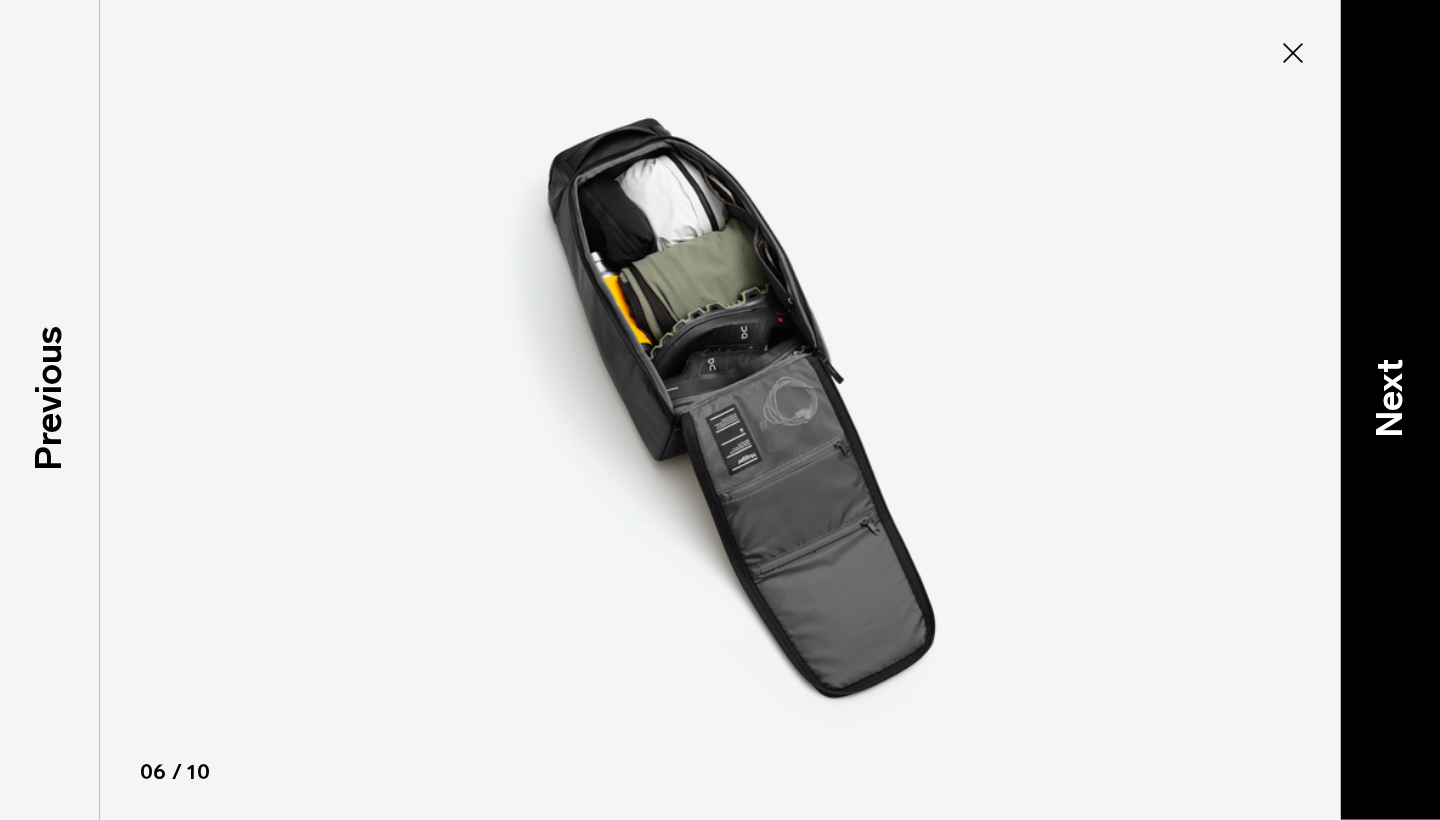 click on "Next" at bounding box center (1390, 397) 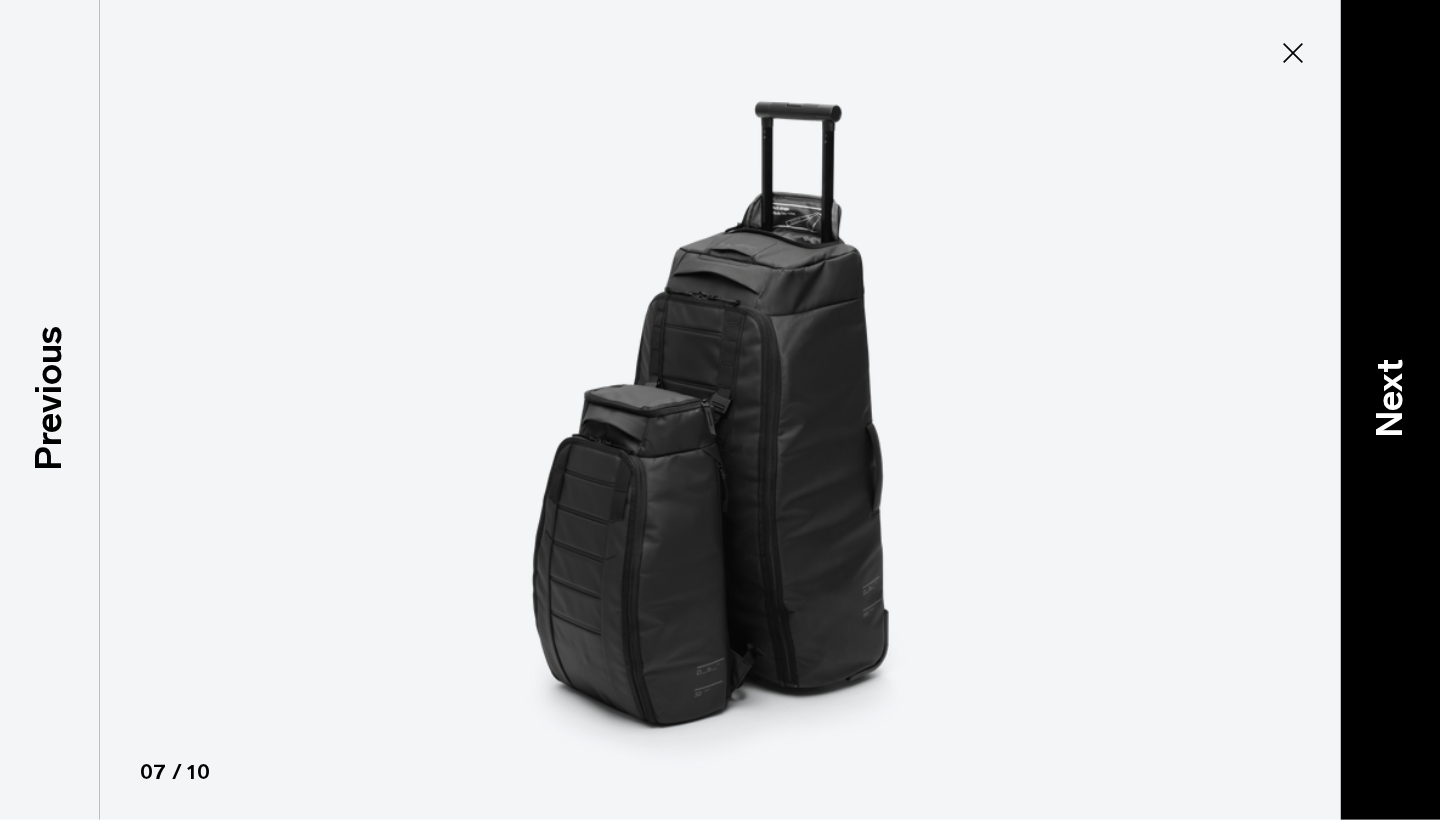 click on "Next" at bounding box center [1390, 397] 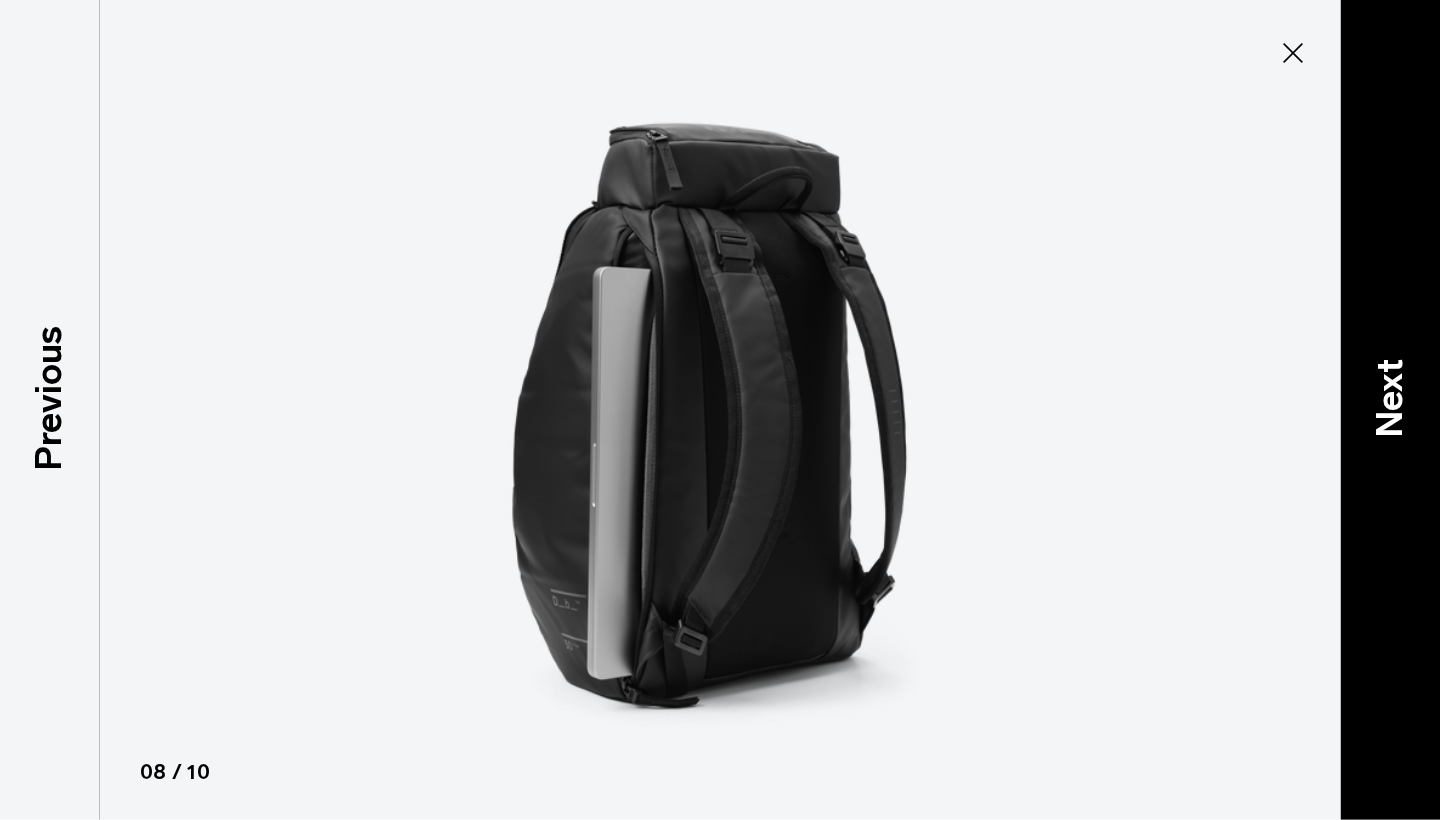 click on "Next" at bounding box center (1390, 397) 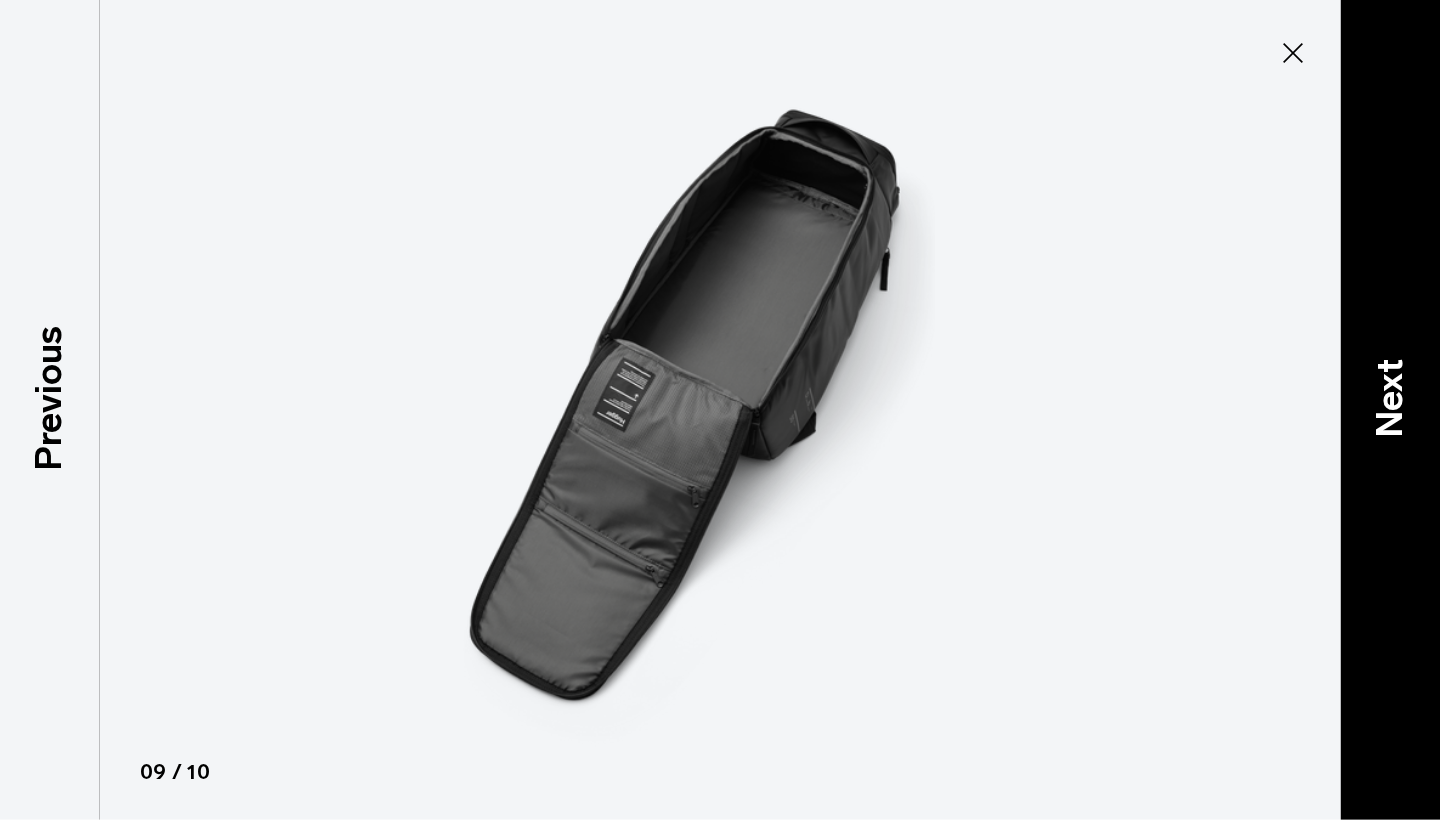 click on "Next" at bounding box center [1390, 397] 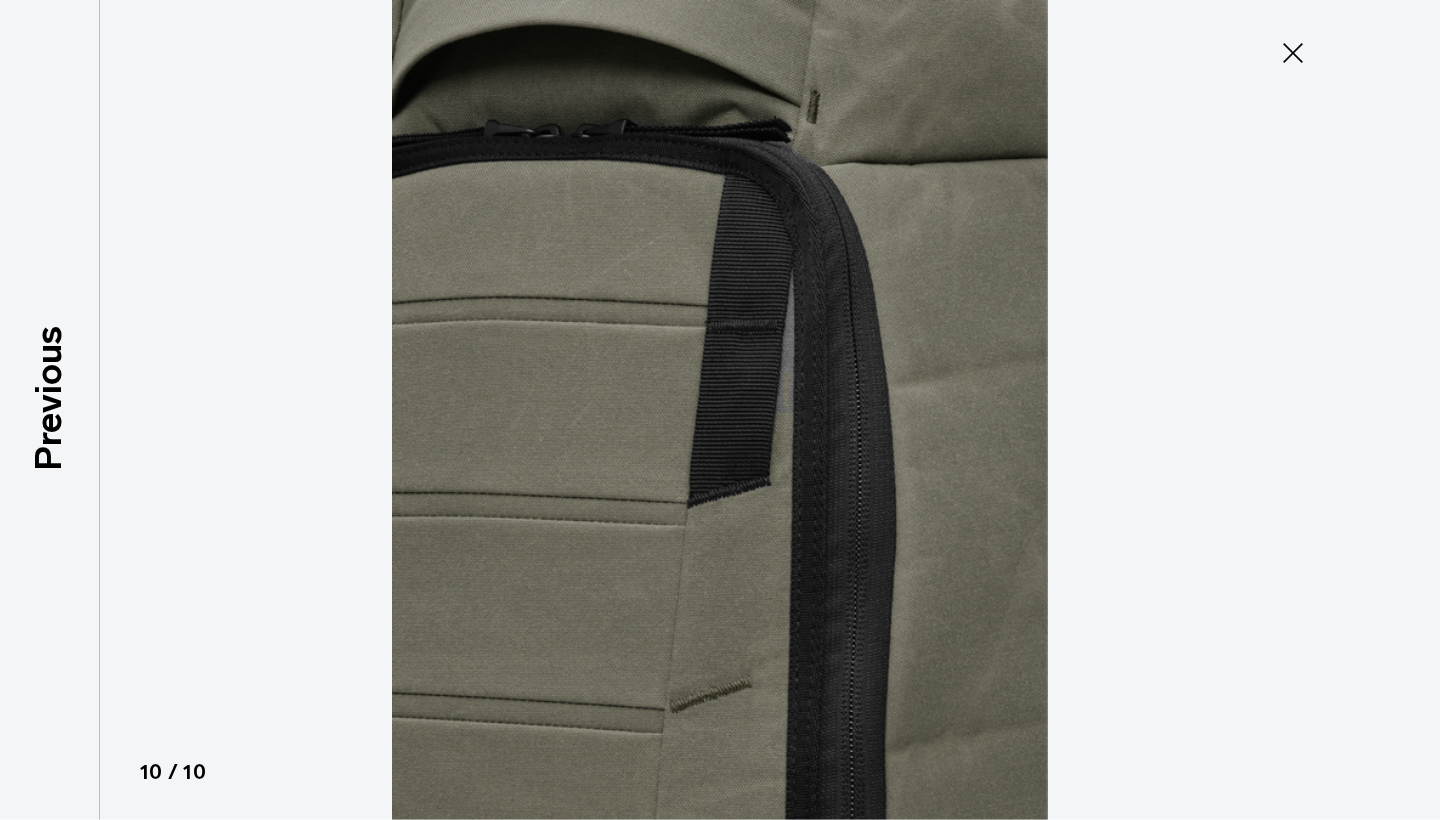 click at bounding box center (720, 410) 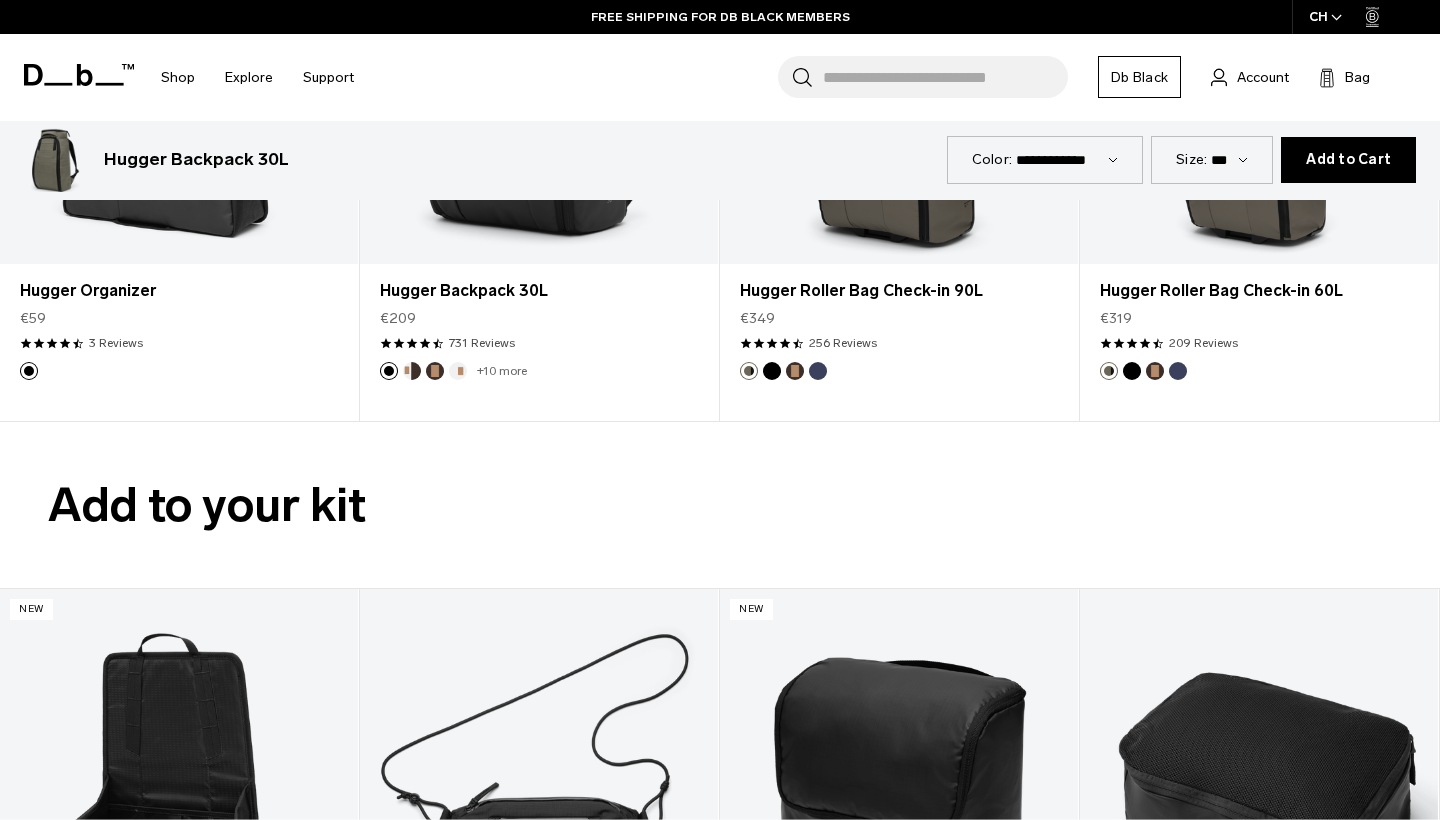 scroll, scrollTop: 5467, scrollLeft: 0, axis: vertical 